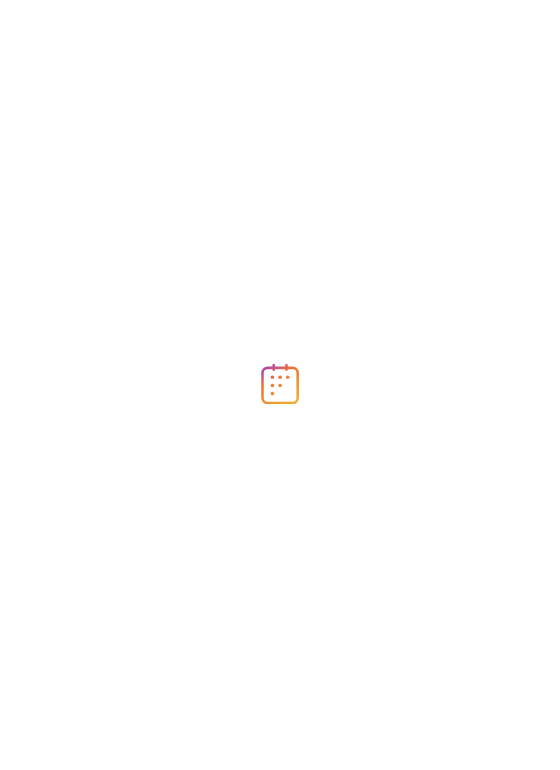 scroll, scrollTop: 0, scrollLeft: 0, axis: both 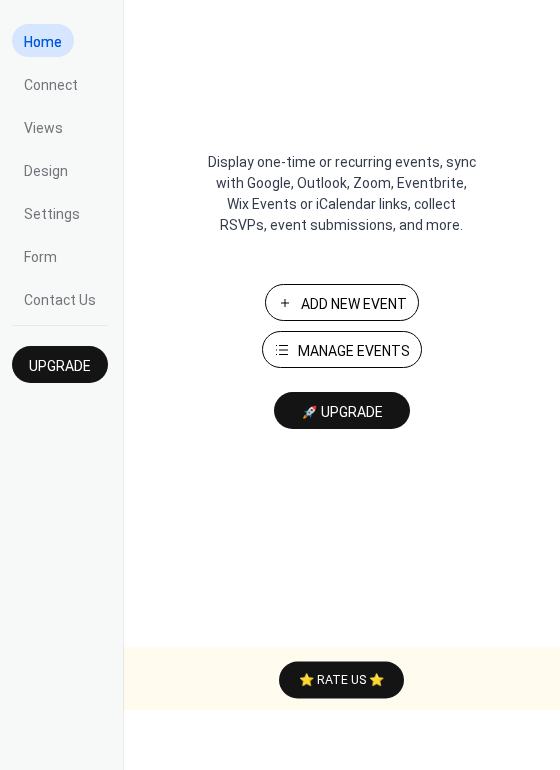 click on "Add New Event" at bounding box center [354, 304] 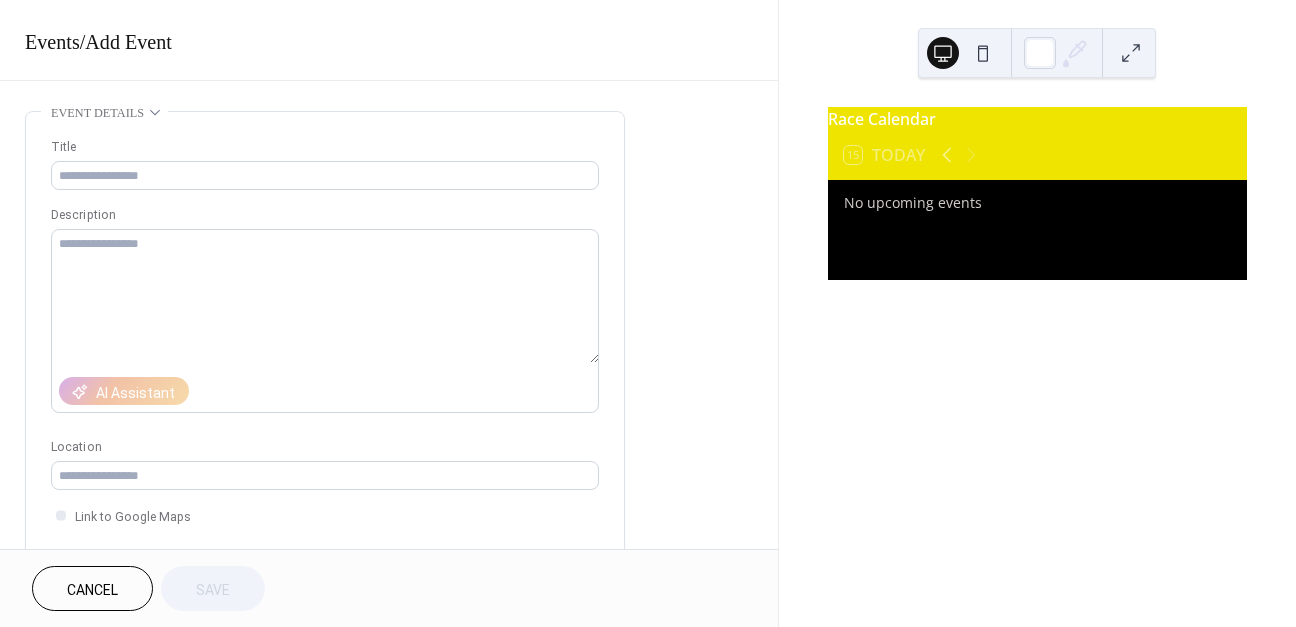scroll, scrollTop: 0, scrollLeft: 0, axis: both 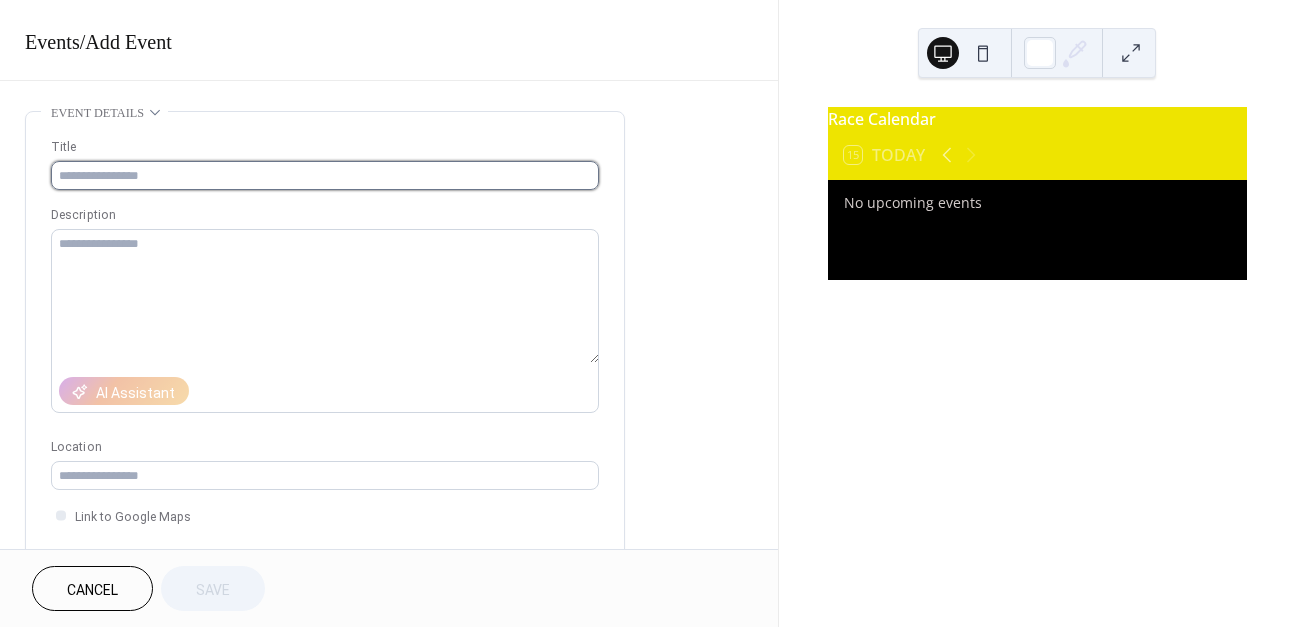 click at bounding box center [325, 175] 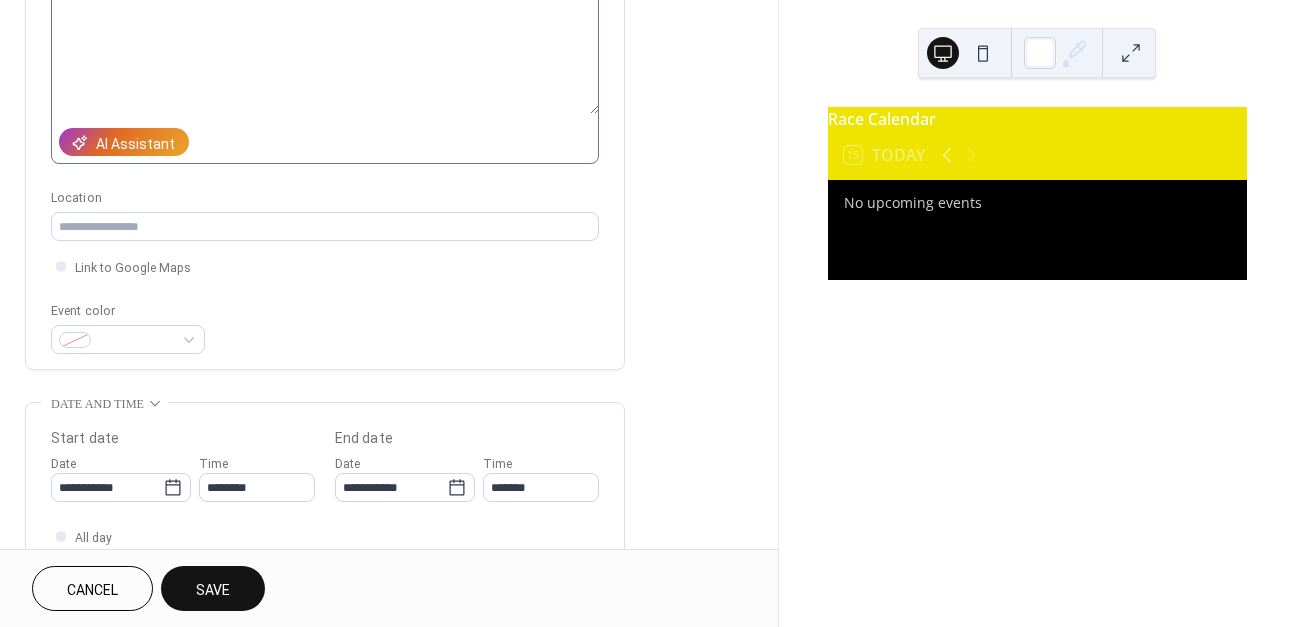 scroll, scrollTop: 506, scrollLeft: 0, axis: vertical 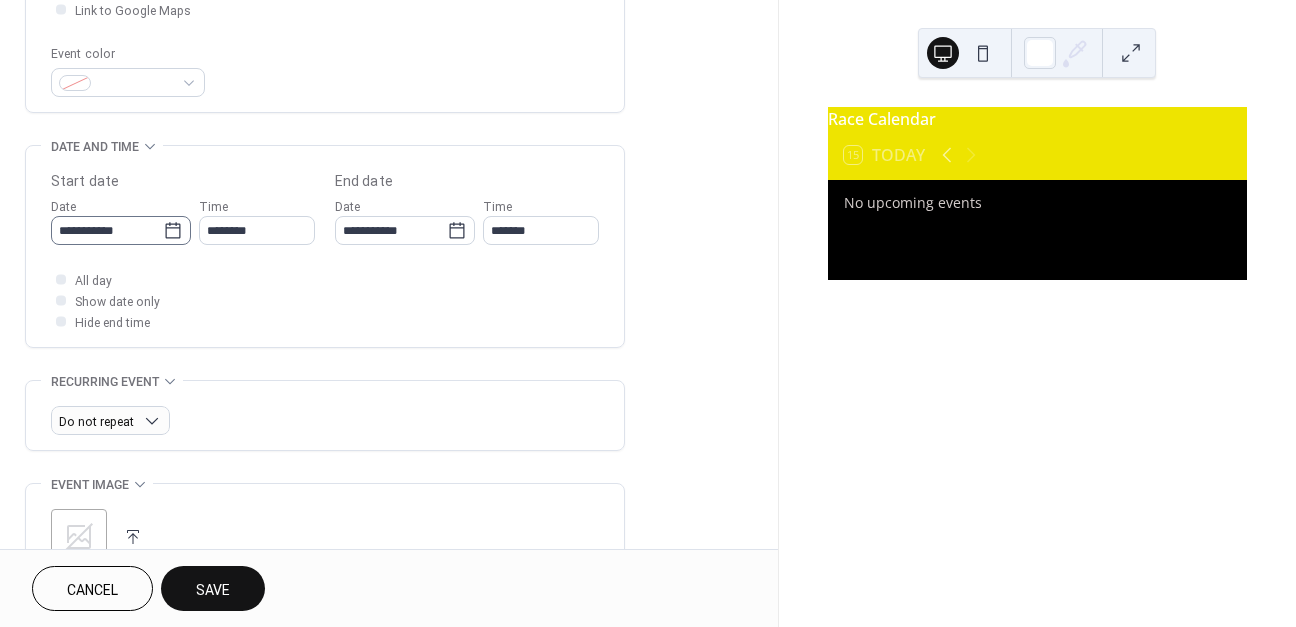 type on "**********" 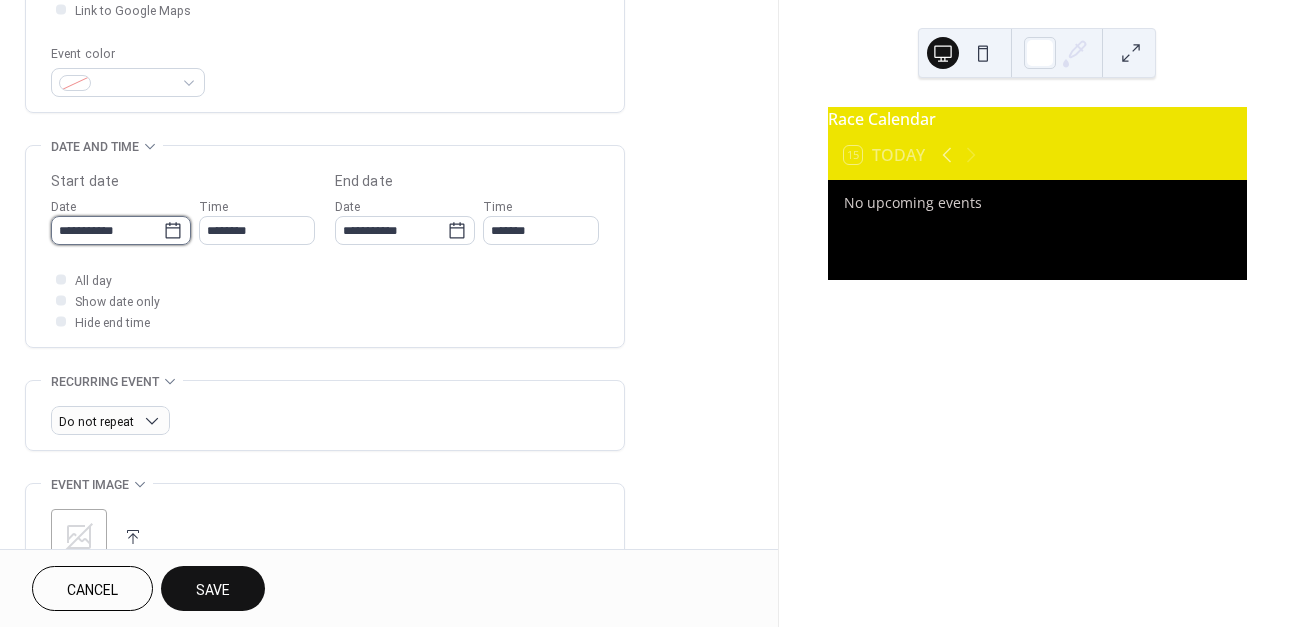 click on "**********" at bounding box center [107, 230] 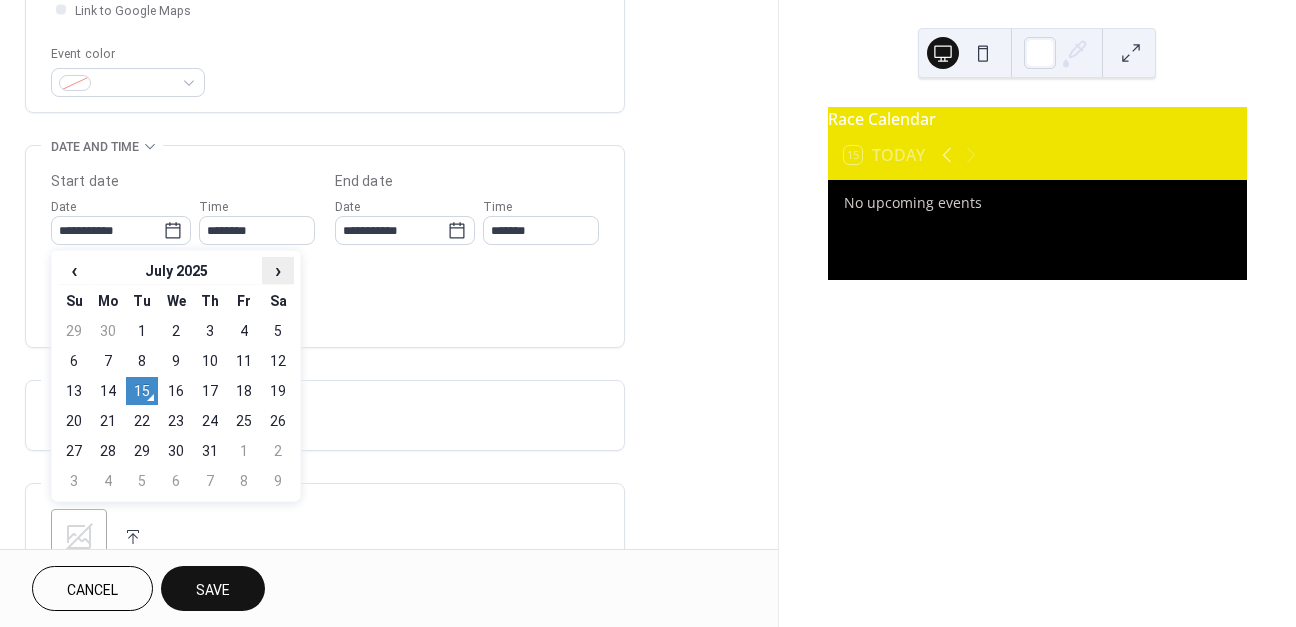 click on "›" at bounding box center (278, 270) 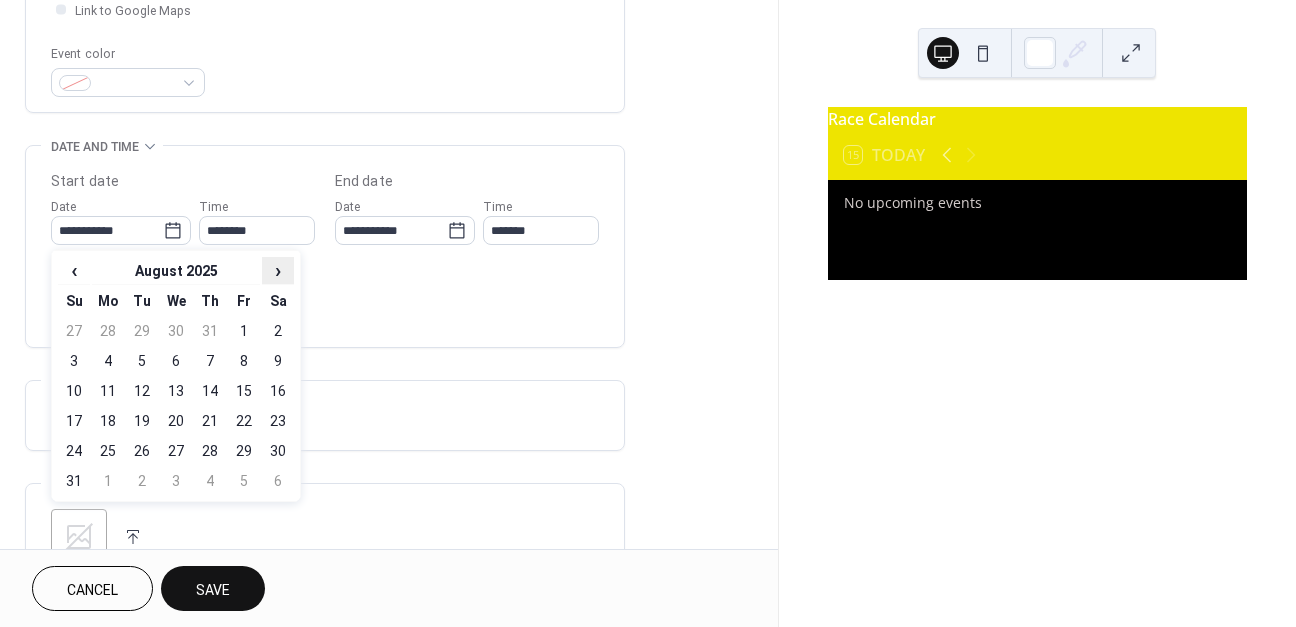 click on "›" at bounding box center [278, 270] 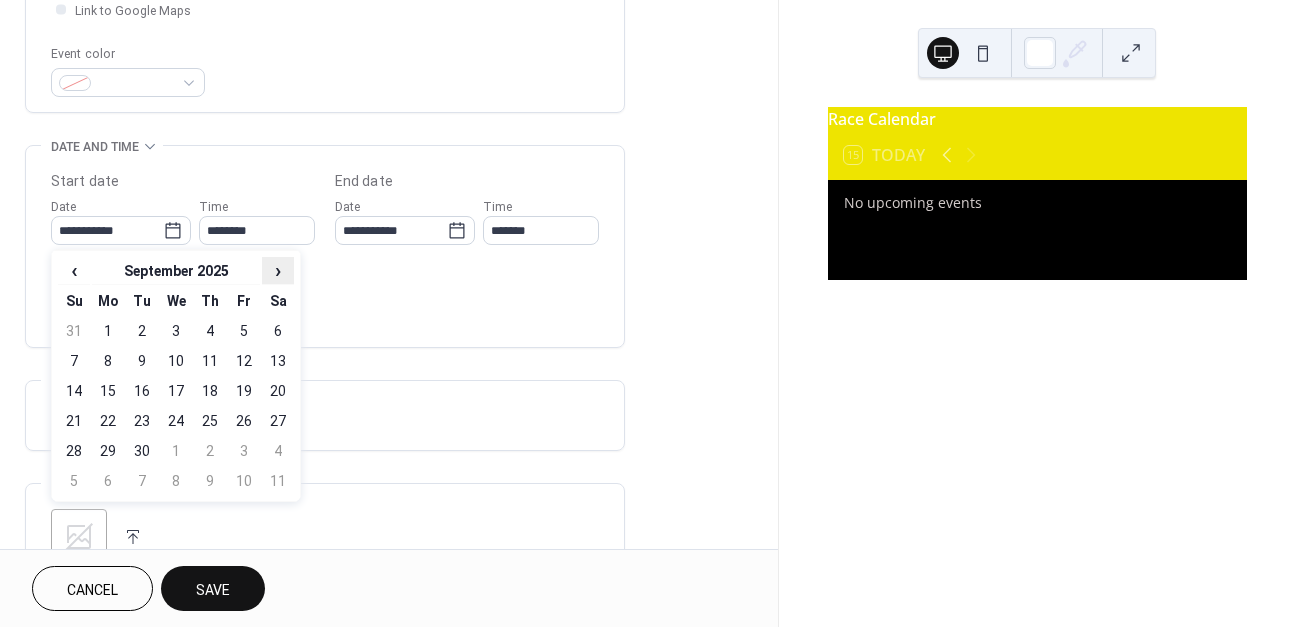 click on "›" at bounding box center [278, 270] 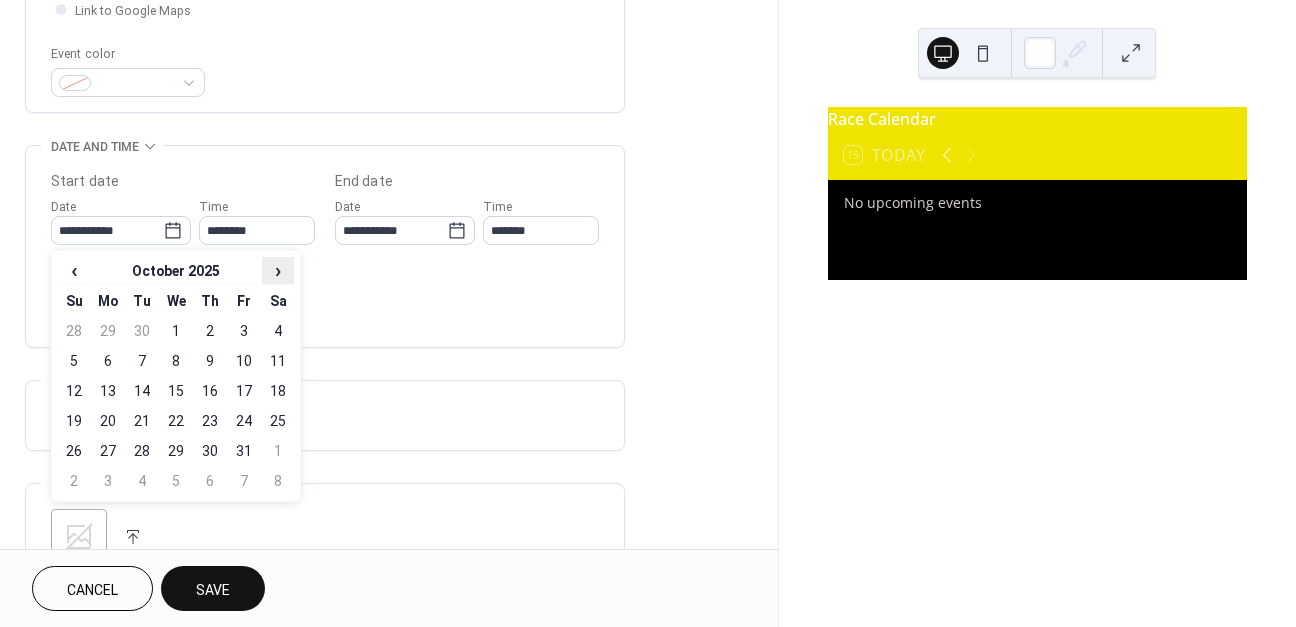 click on "›" at bounding box center [278, 270] 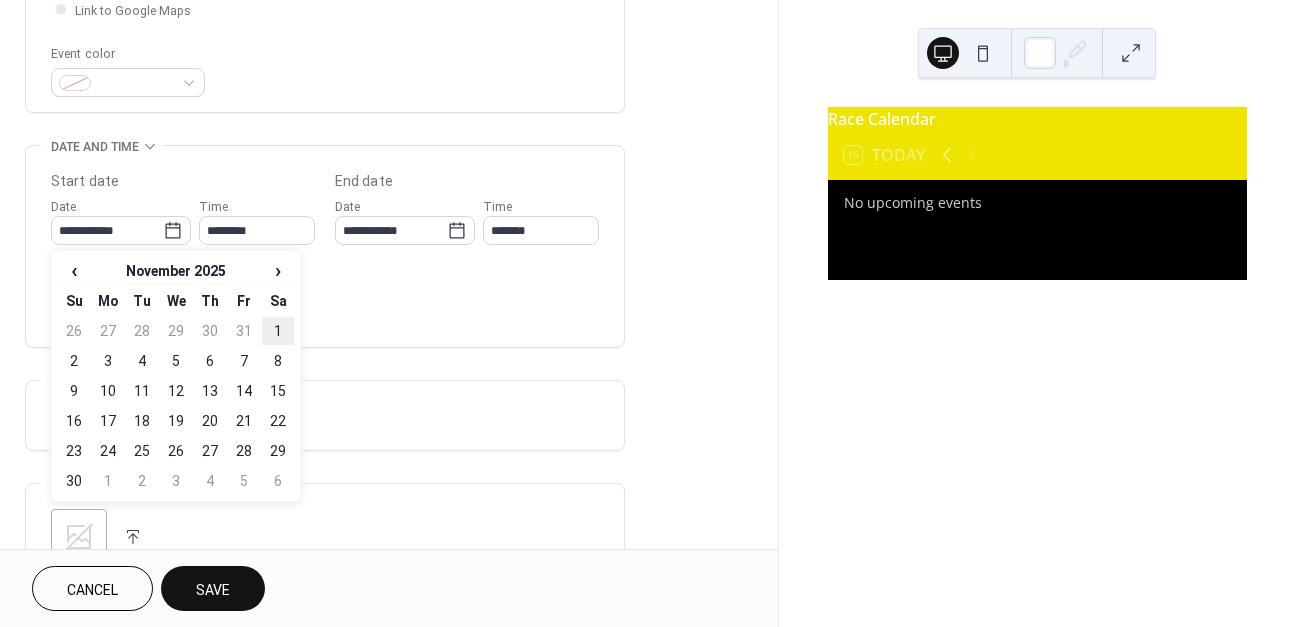 click on "1" at bounding box center (278, 331) 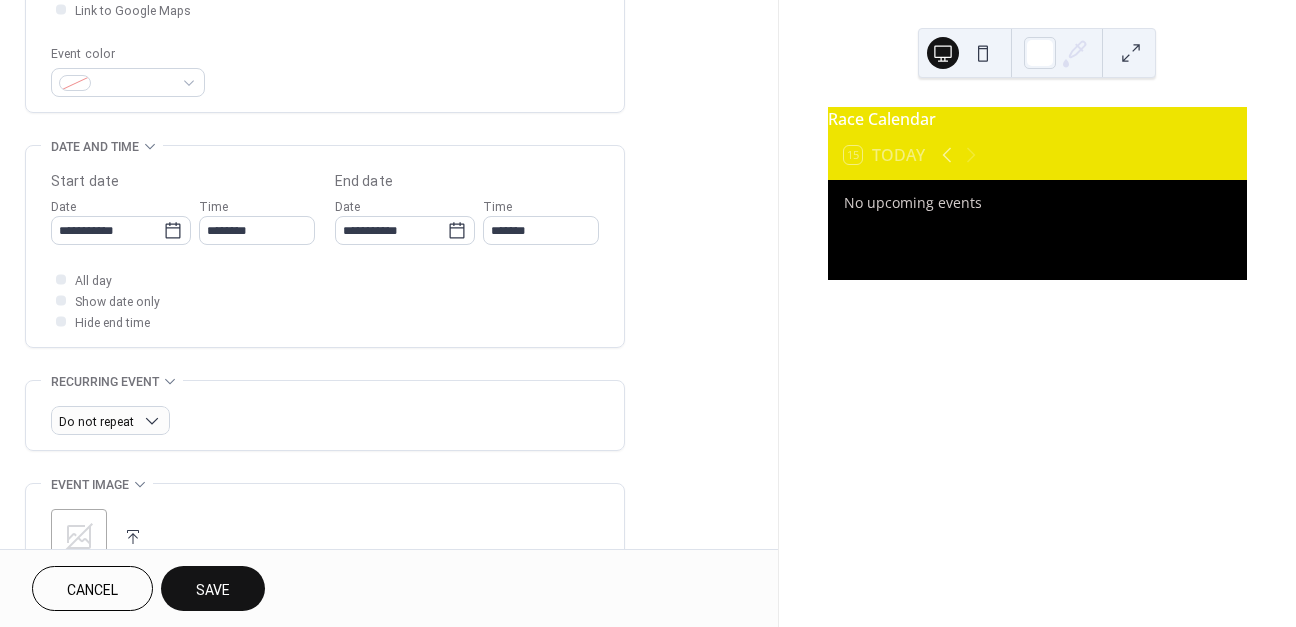 type on "**********" 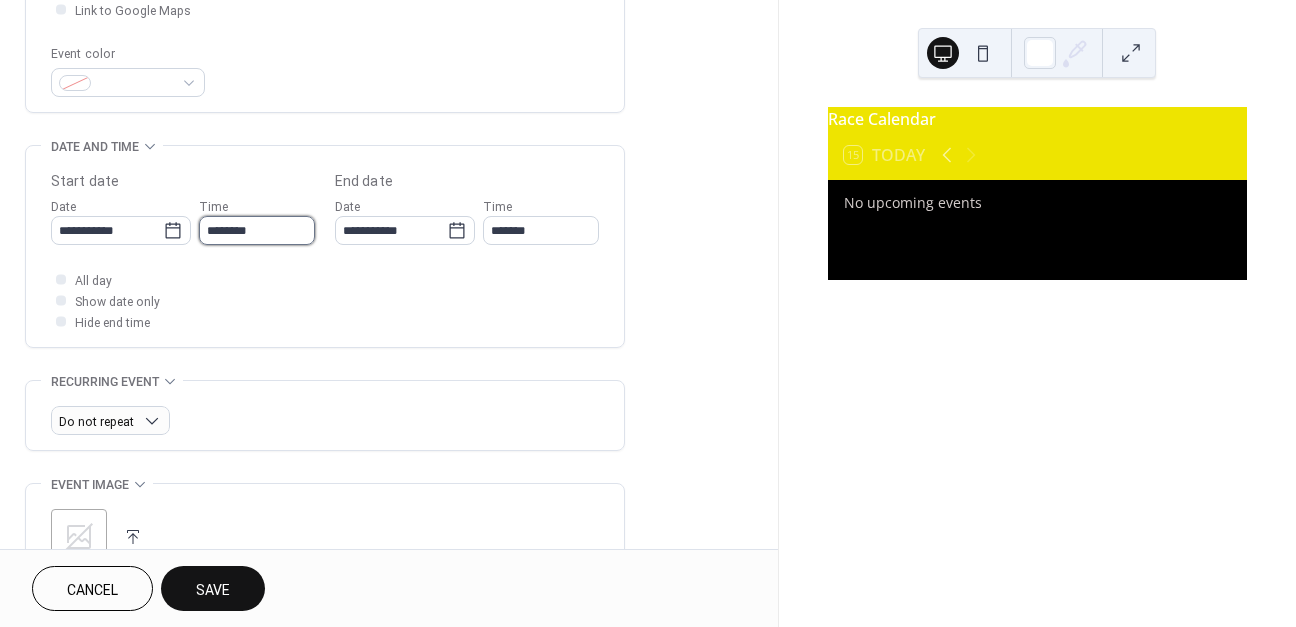 click on "********" at bounding box center (257, 230) 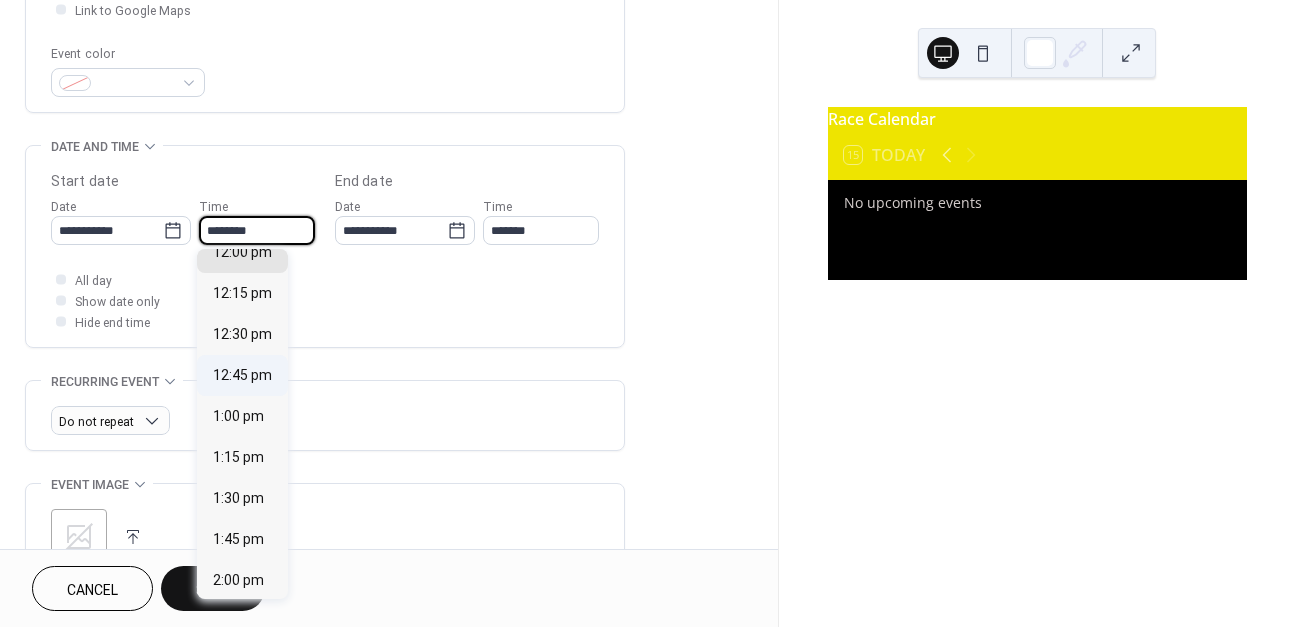 scroll, scrollTop: 2034, scrollLeft: 0, axis: vertical 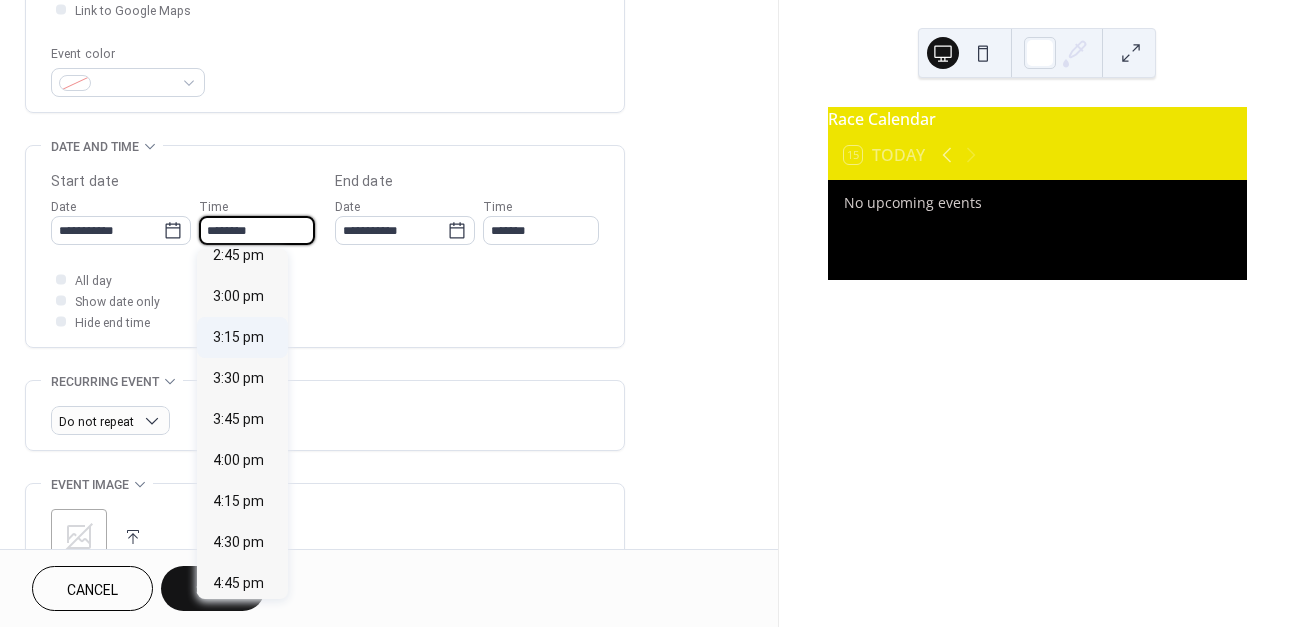 click on "********" at bounding box center [257, 230] 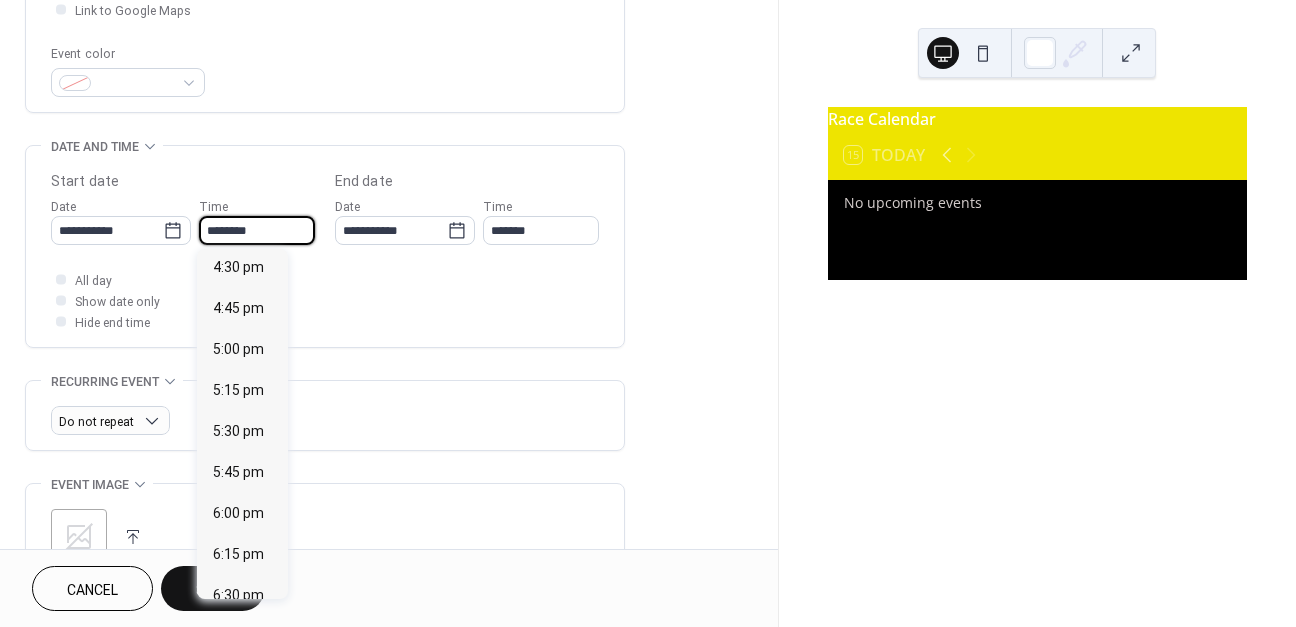scroll, scrollTop: 2768, scrollLeft: 0, axis: vertical 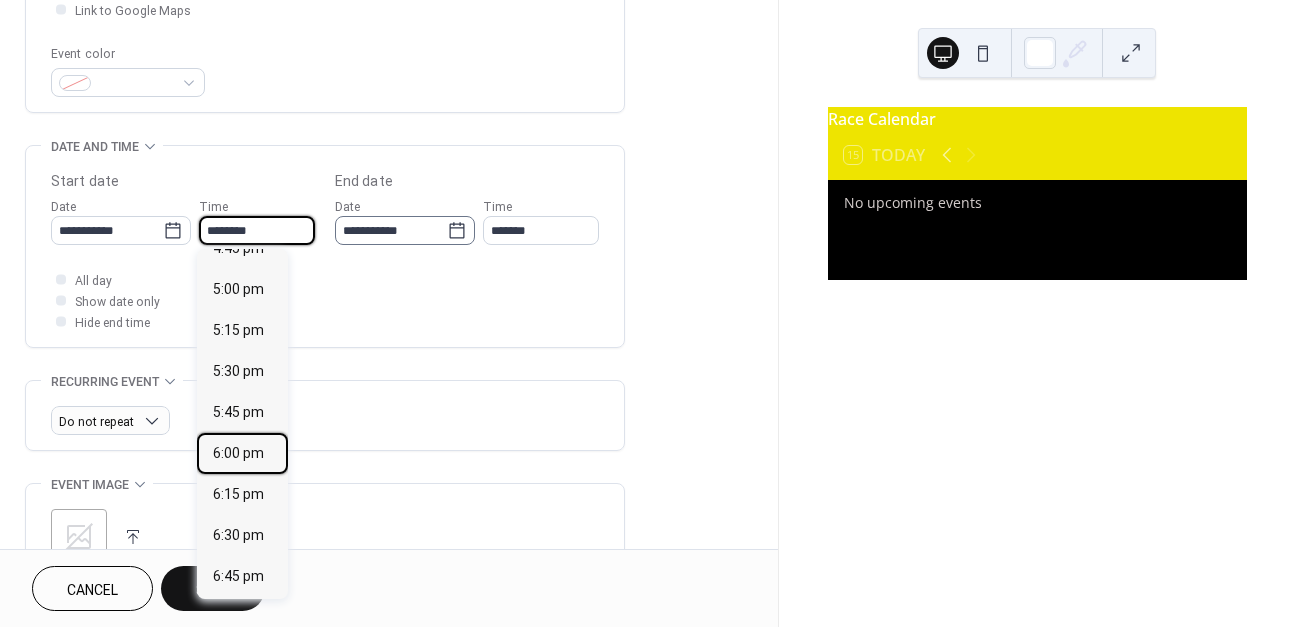 drag, startPoint x: 234, startPoint y: 454, endPoint x: 399, endPoint y: 234, distance: 275 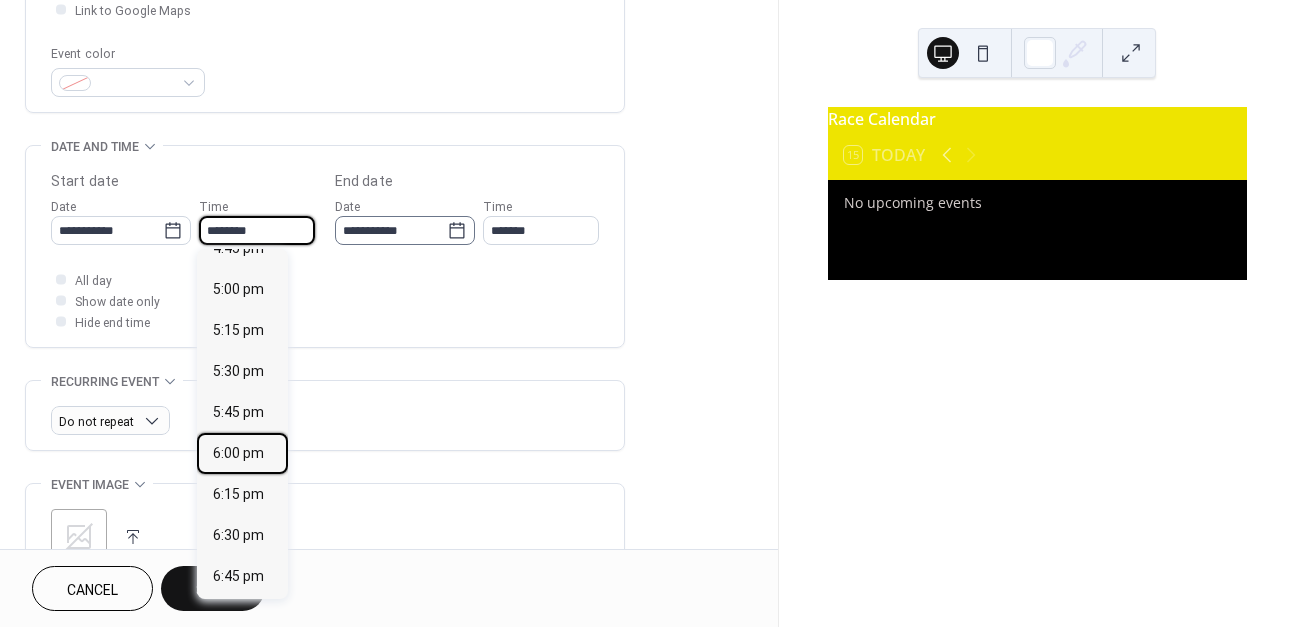 click on "6:00 pm" at bounding box center [238, 453] 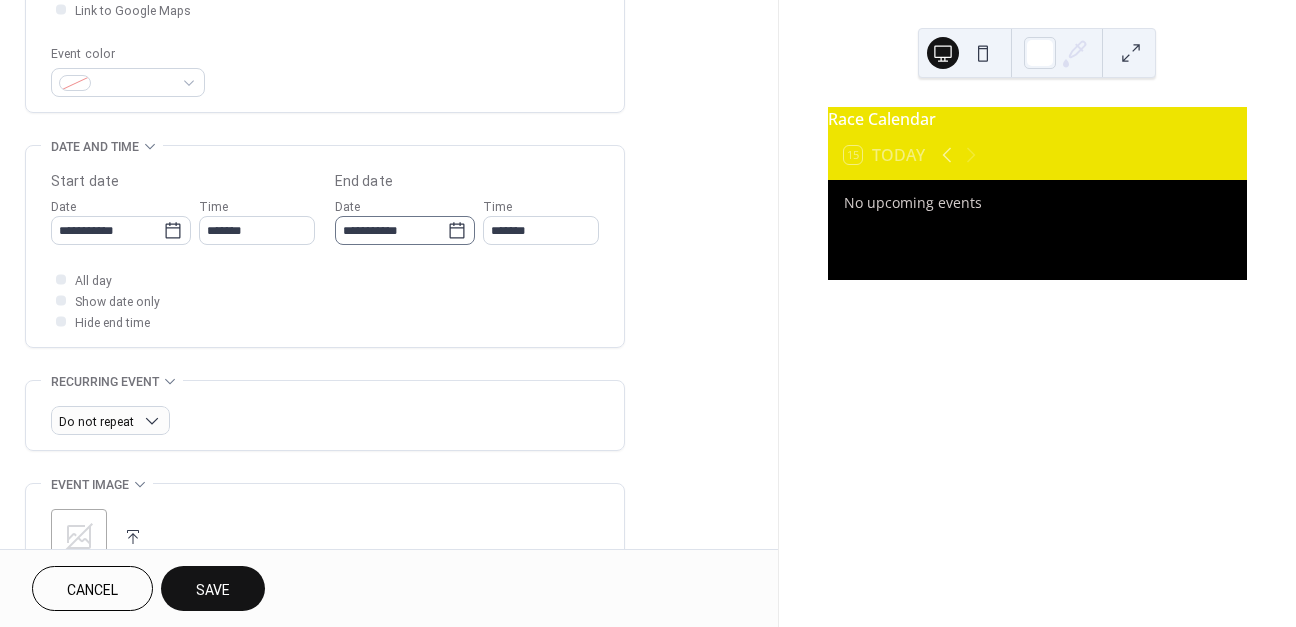 type on "*******" 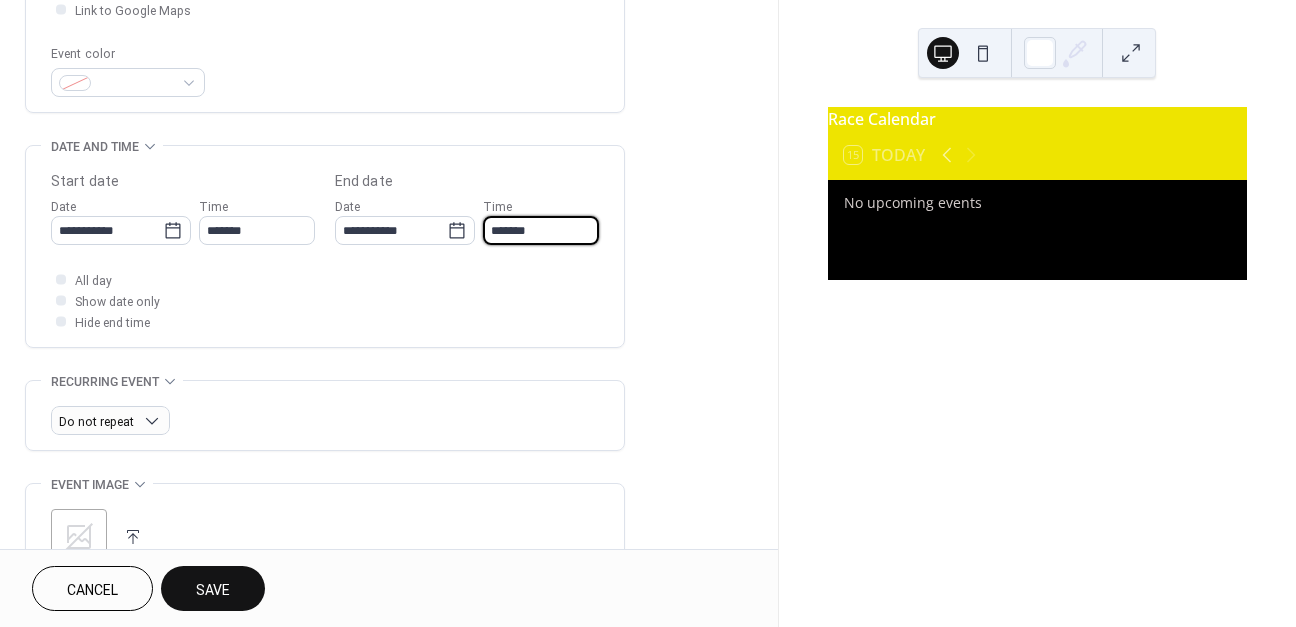 click on "*******" at bounding box center [541, 230] 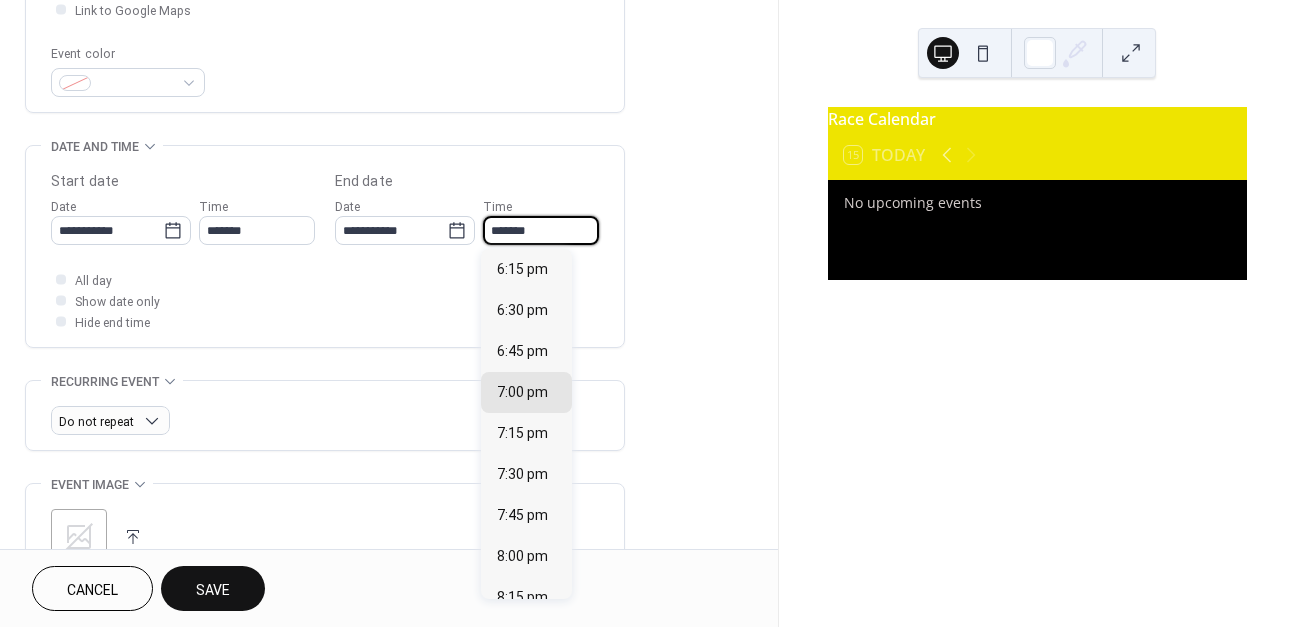 click on "*******" at bounding box center [541, 230] 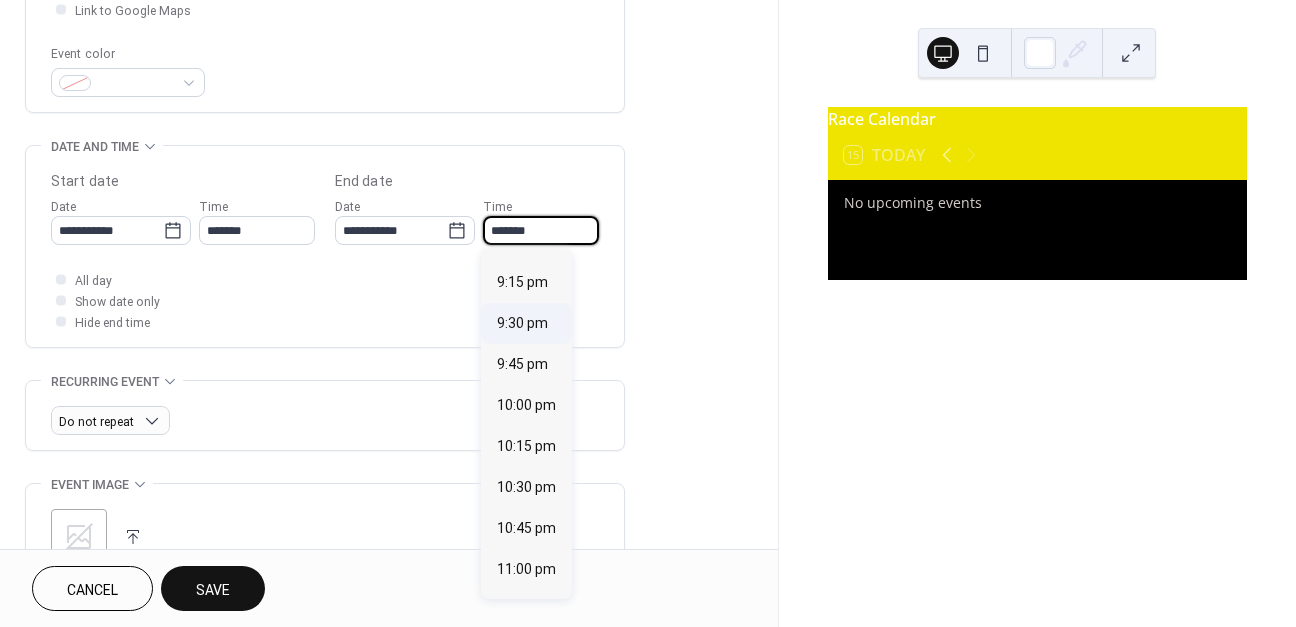 scroll, scrollTop: 498, scrollLeft: 0, axis: vertical 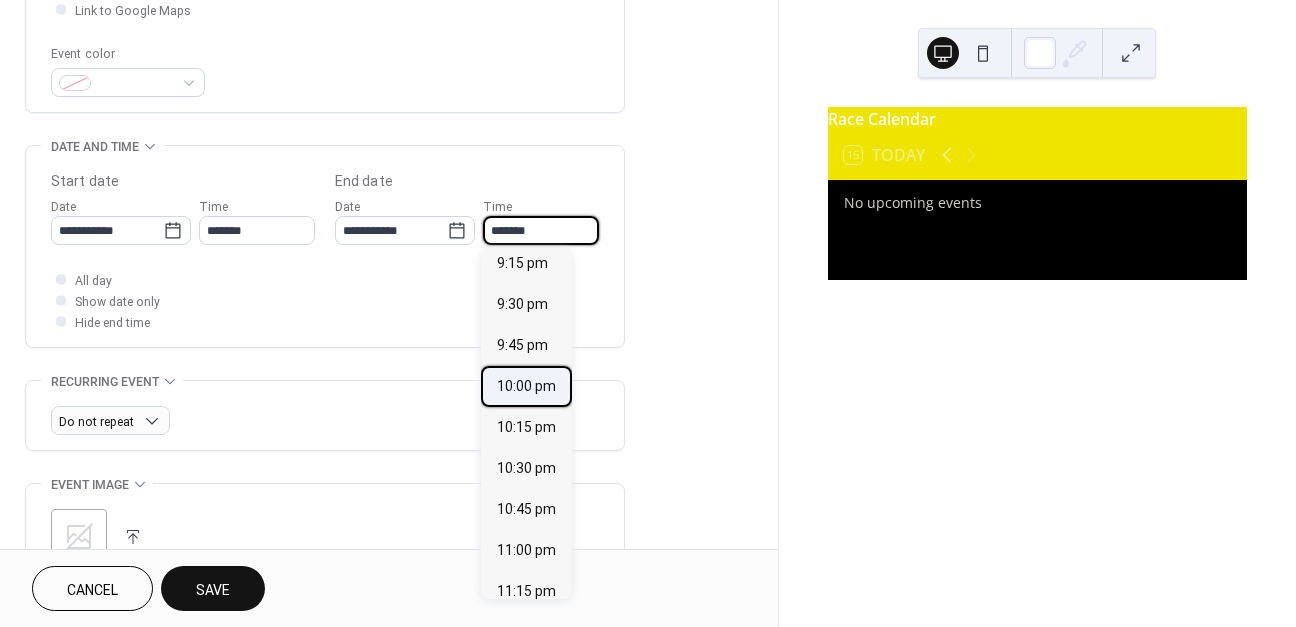 click on "10:00 pm" at bounding box center [526, 386] 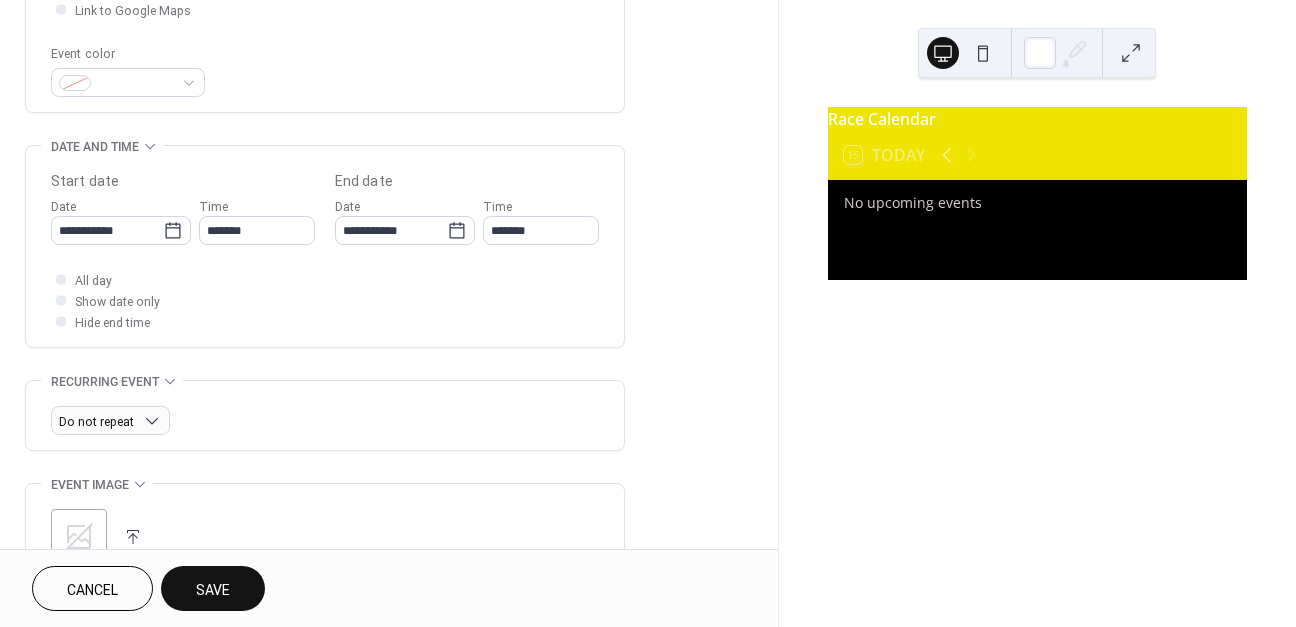 type on "********" 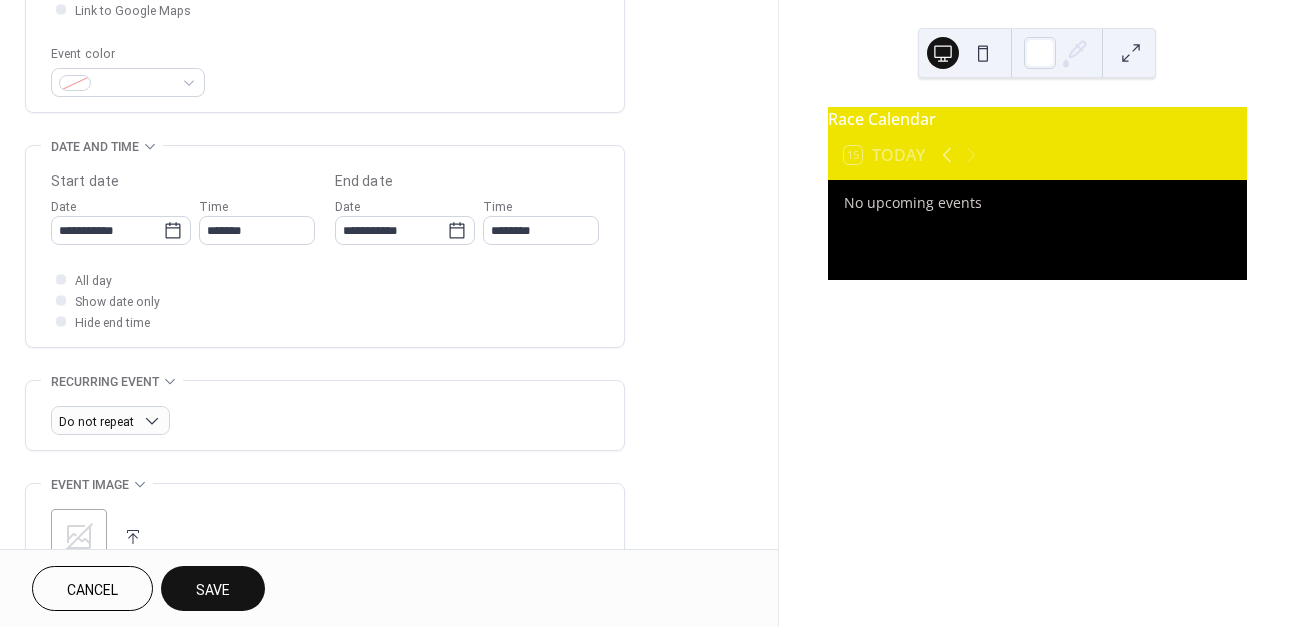 click on "**********" at bounding box center (325, 246) 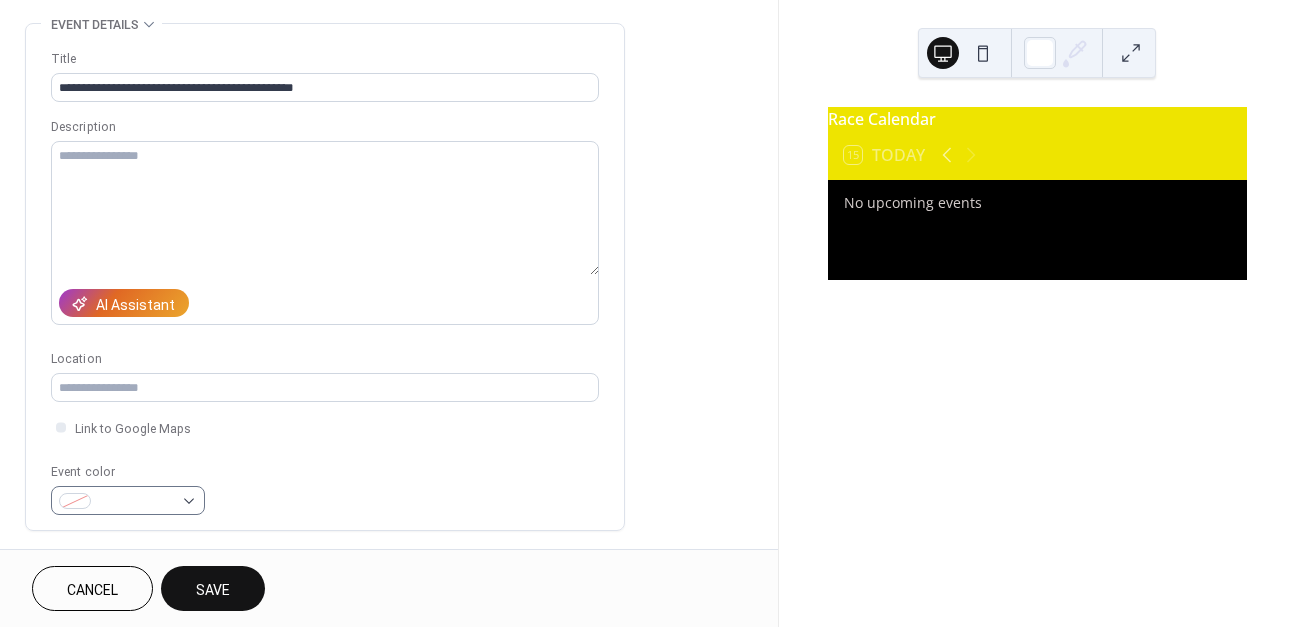 scroll, scrollTop: 72, scrollLeft: 0, axis: vertical 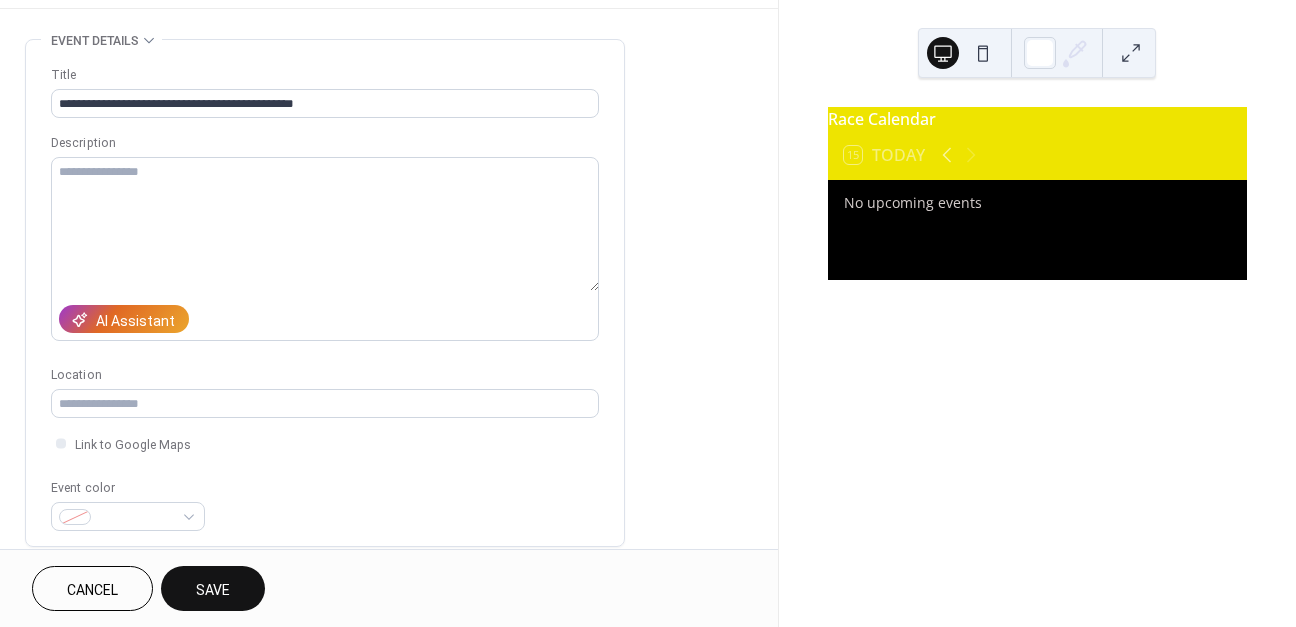 click on "**********" at bounding box center [325, 298] 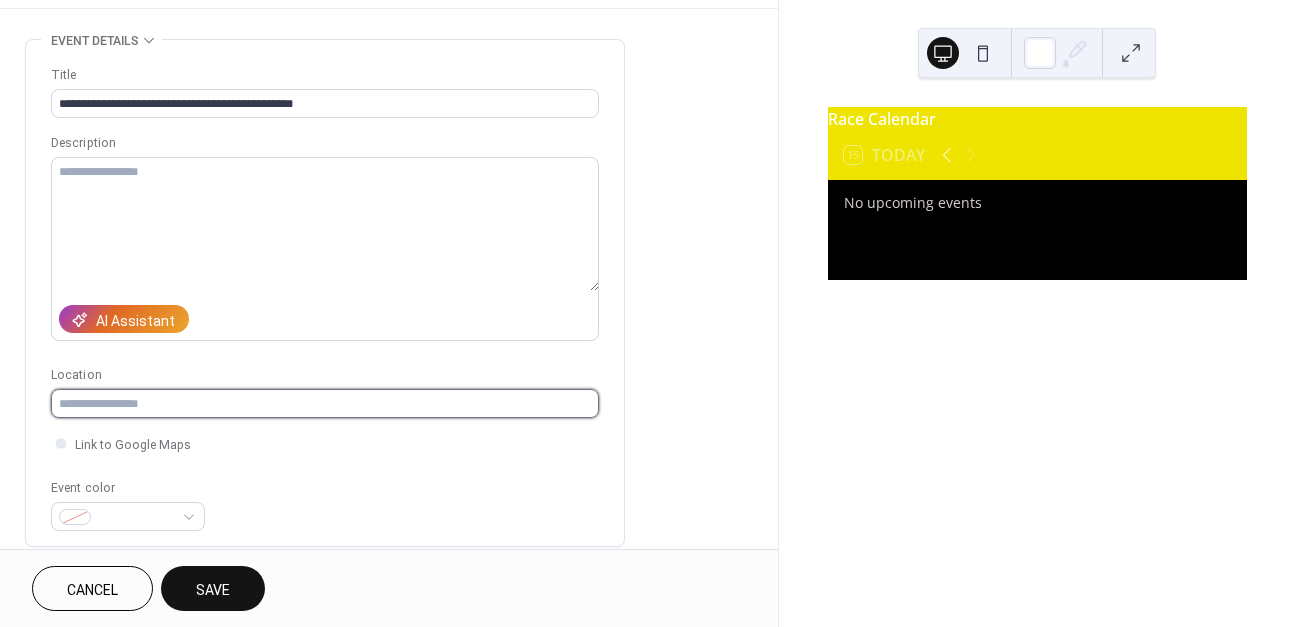 click at bounding box center [325, 403] 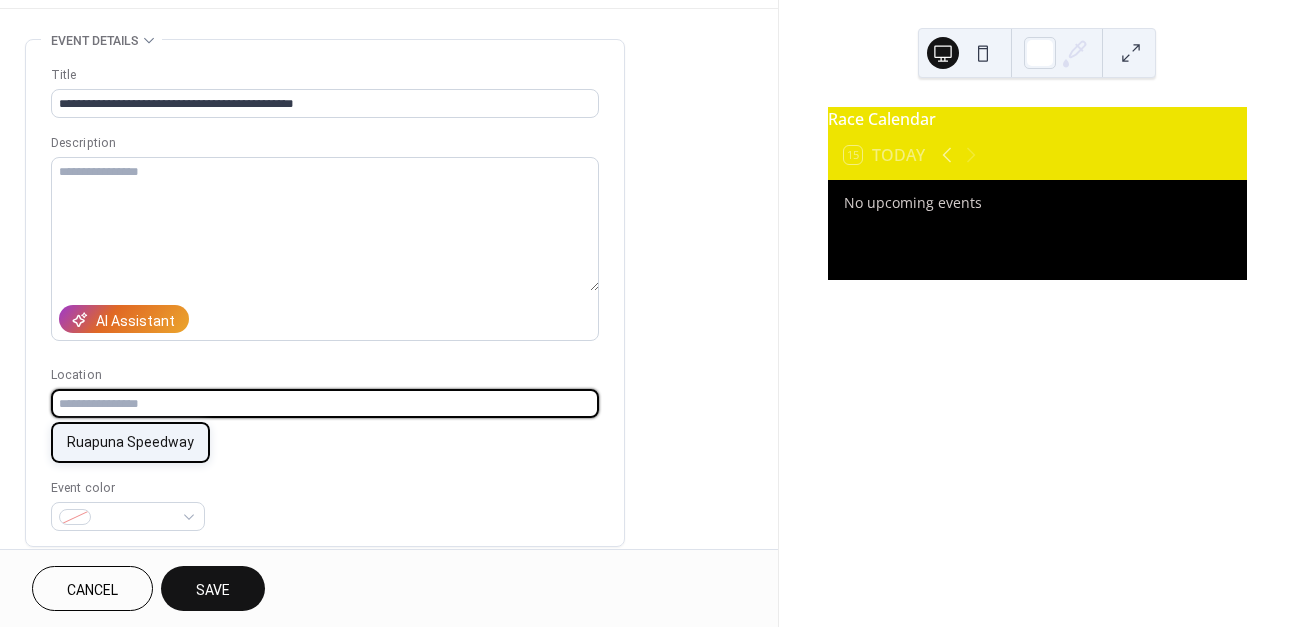 click on "Ruapuna Speedway" at bounding box center (130, 442) 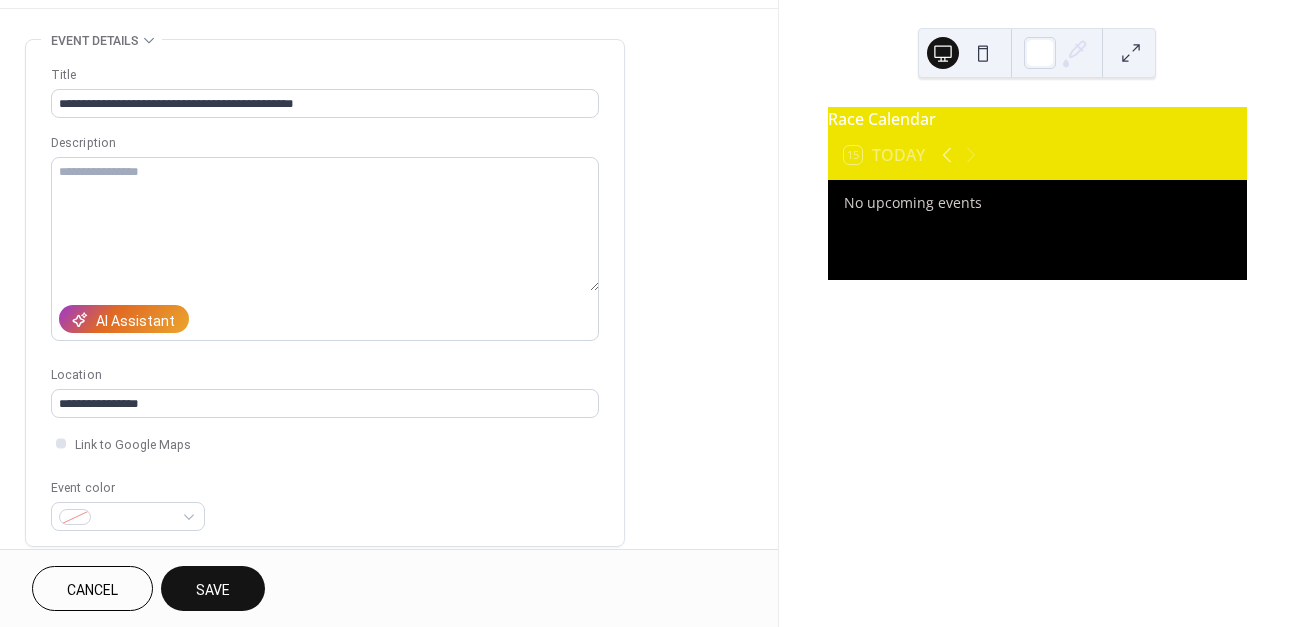 type on "**********" 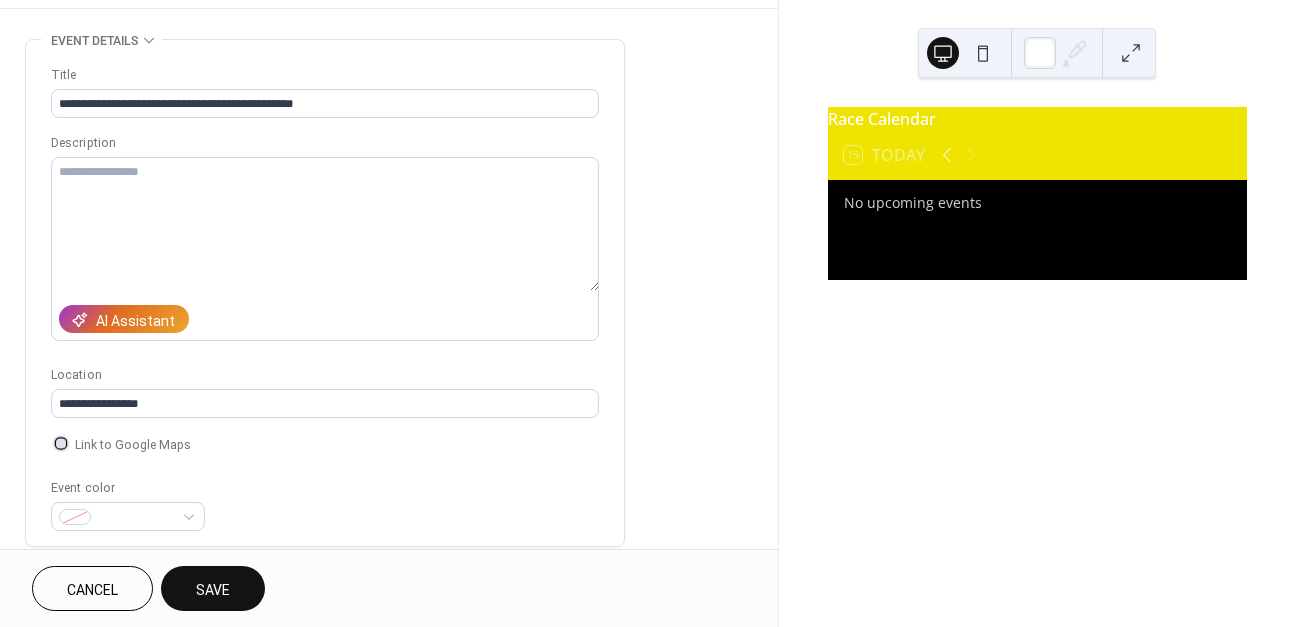 click on "Link to Google Maps" at bounding box center (133, 445) 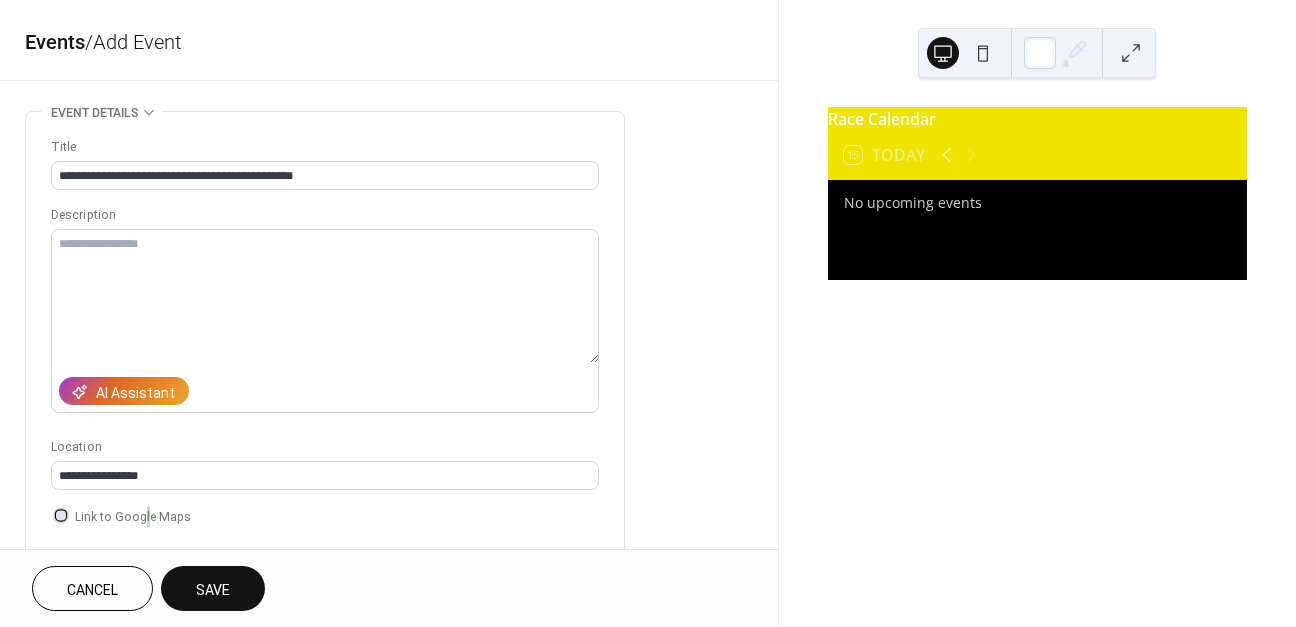 scroll, scrollTop: 0, scrollLeft: 0, axis: both 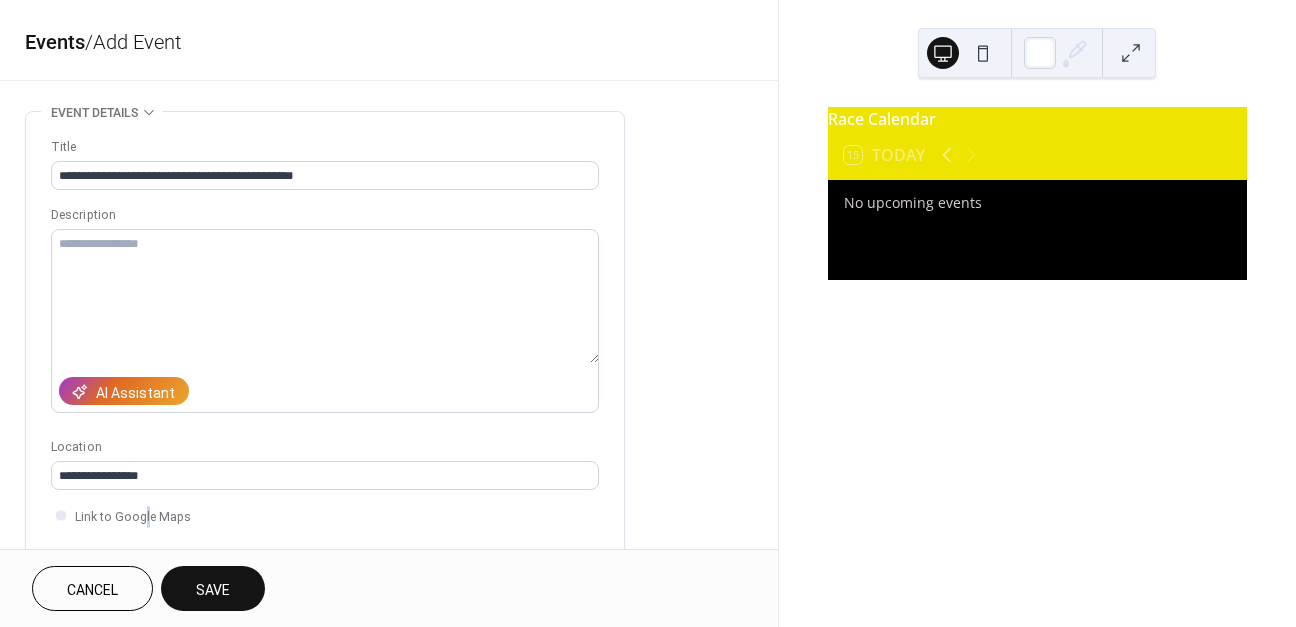 click on "Save" at bounding box center (213, 590) 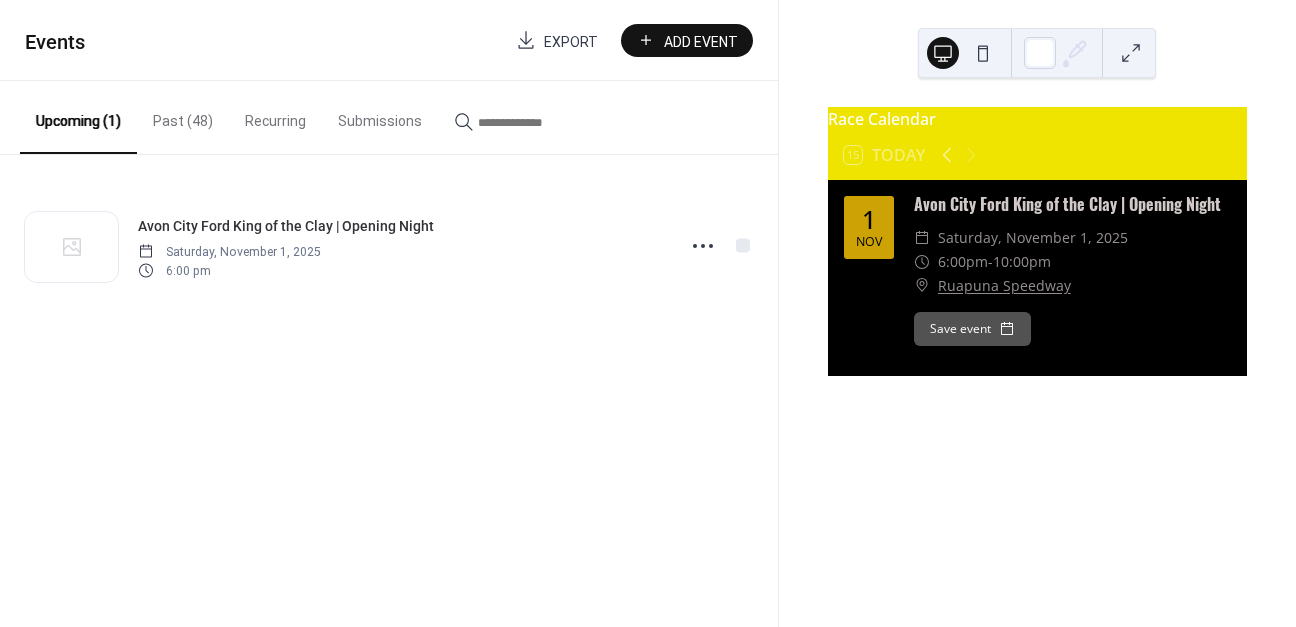 click on "Add Event" at bounding box center [687, 40] 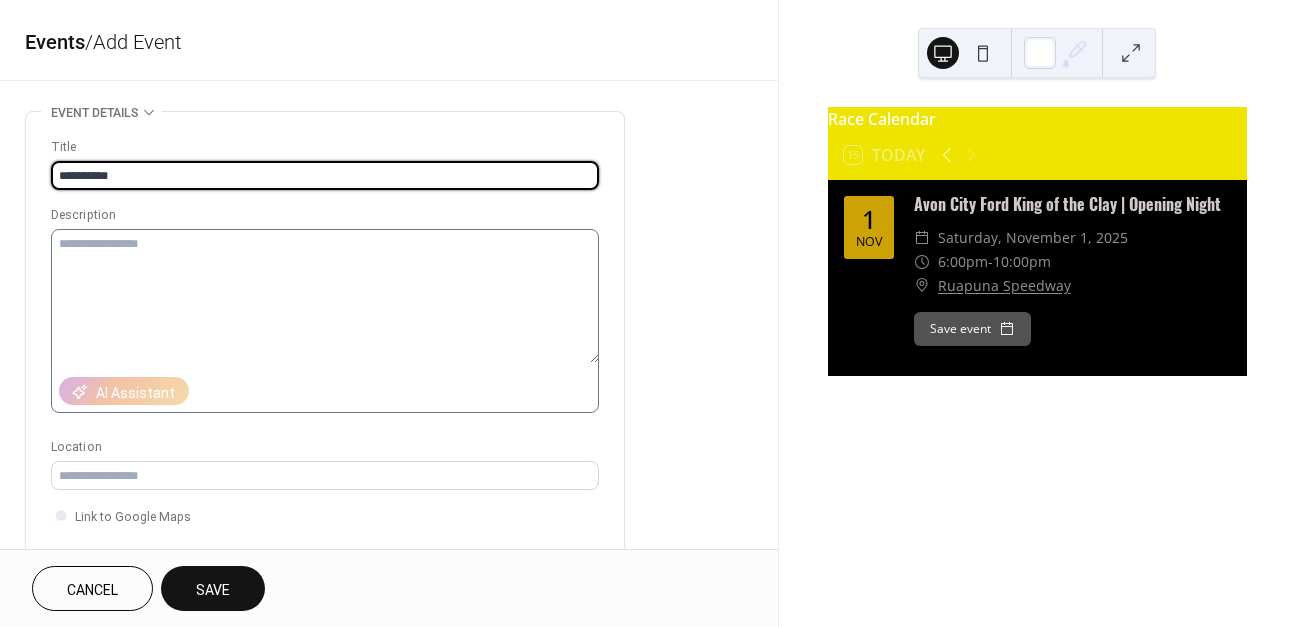 type on "**********" 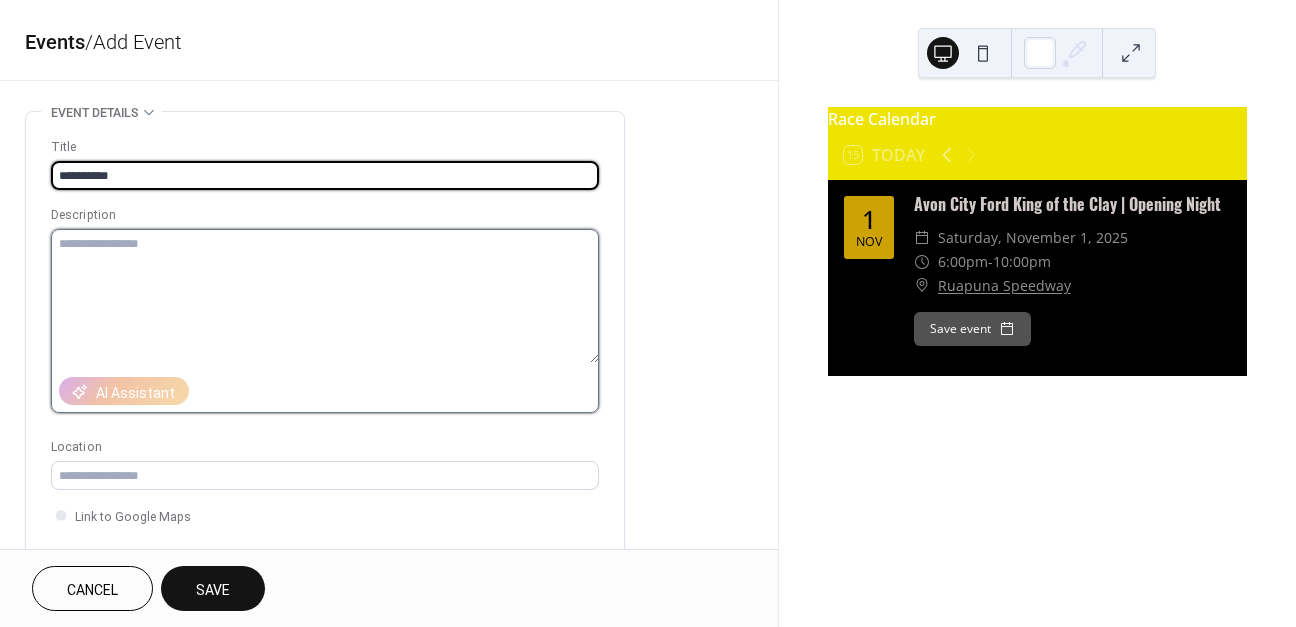 click at bounding box center (325, 296) 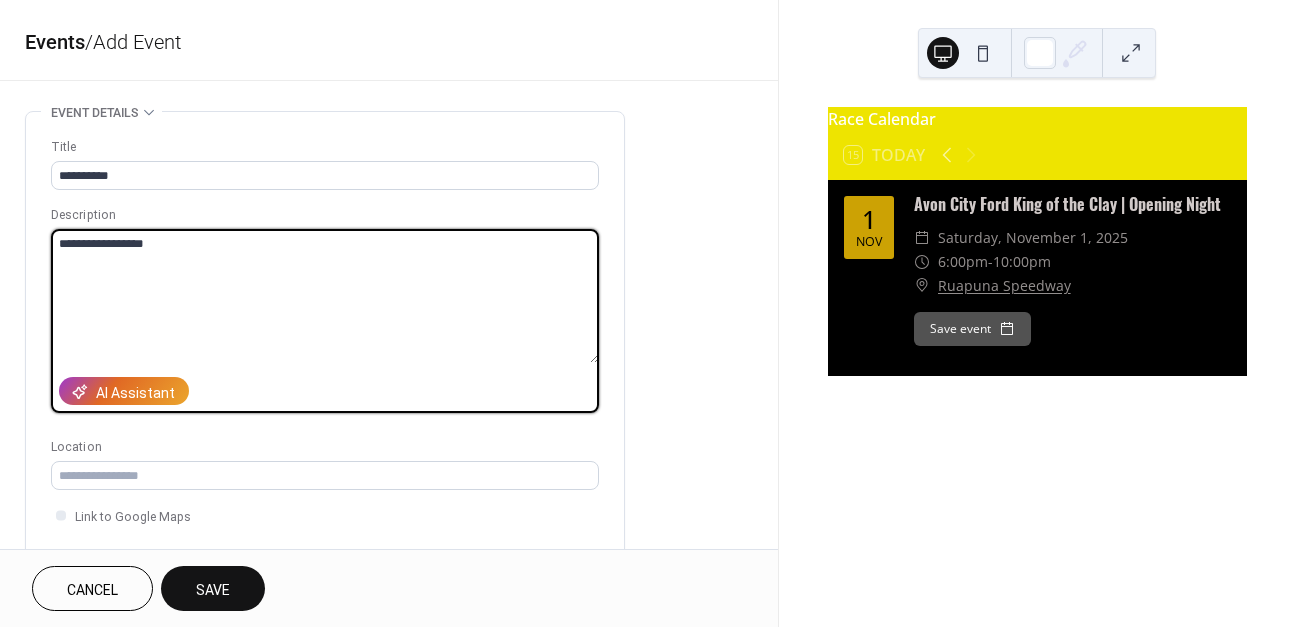 type on "**********" 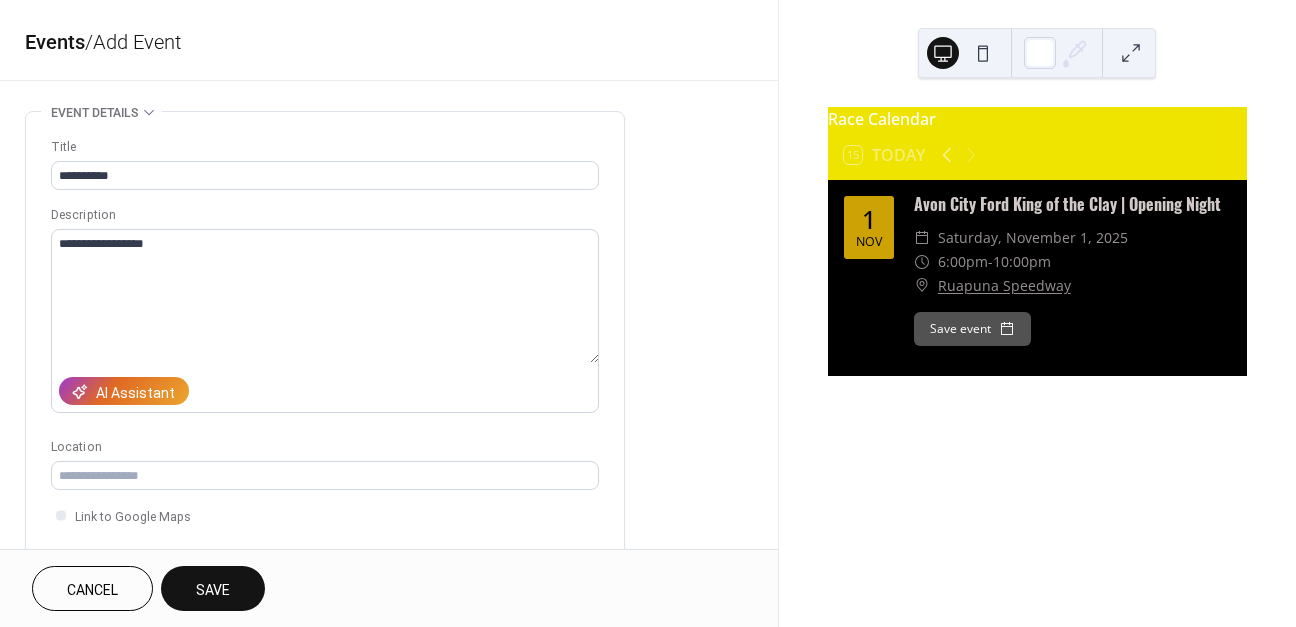click on "**********" at bounding box center (325, 710) 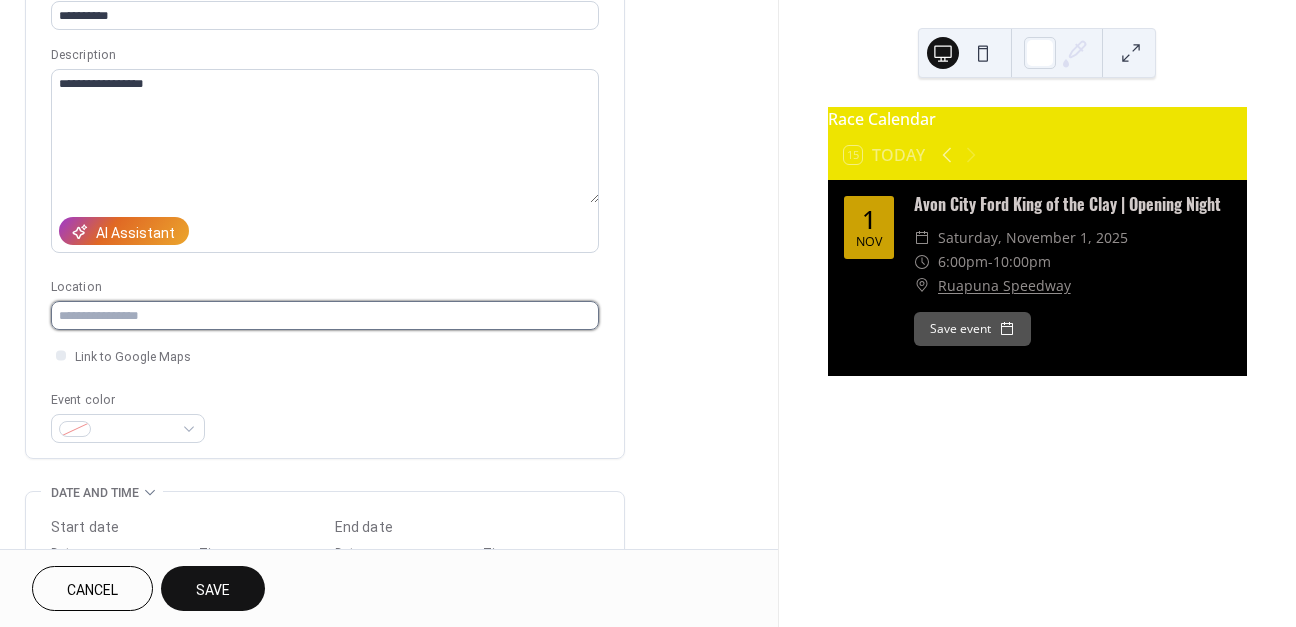click at bounding box center (325, 315) 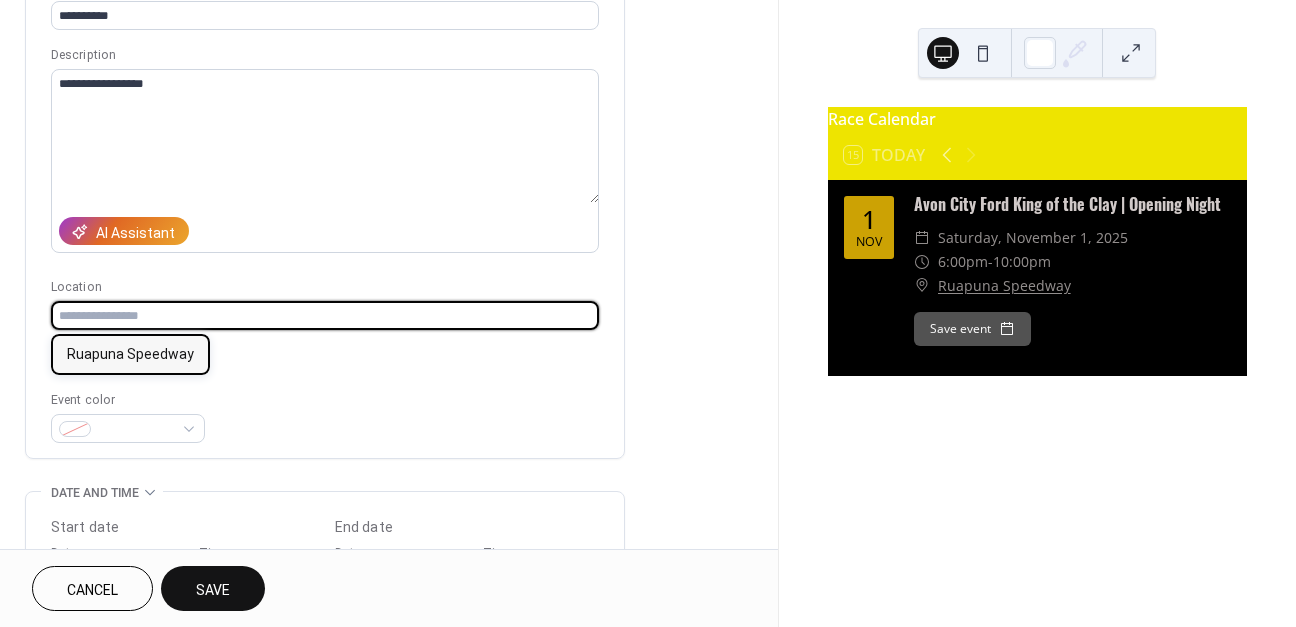 drag, startPoint x: 119, startPoint y: 345, endPoint x: 81, endPoint y: 347, distance: 38.052597 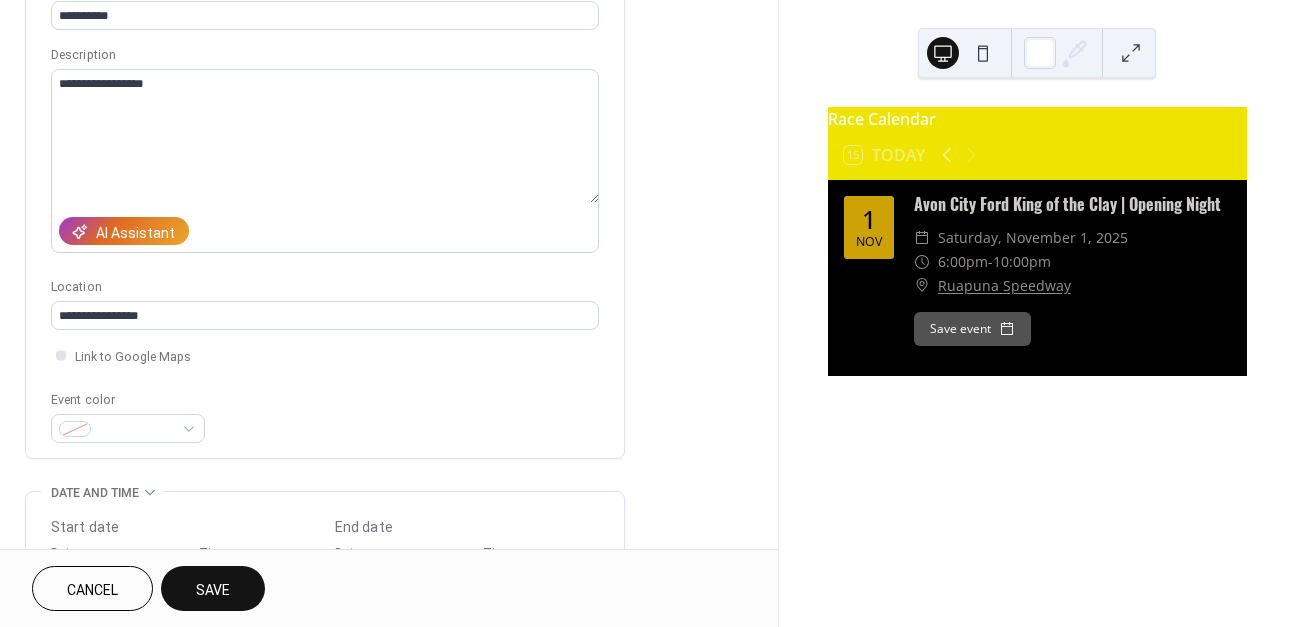 type on "**********" 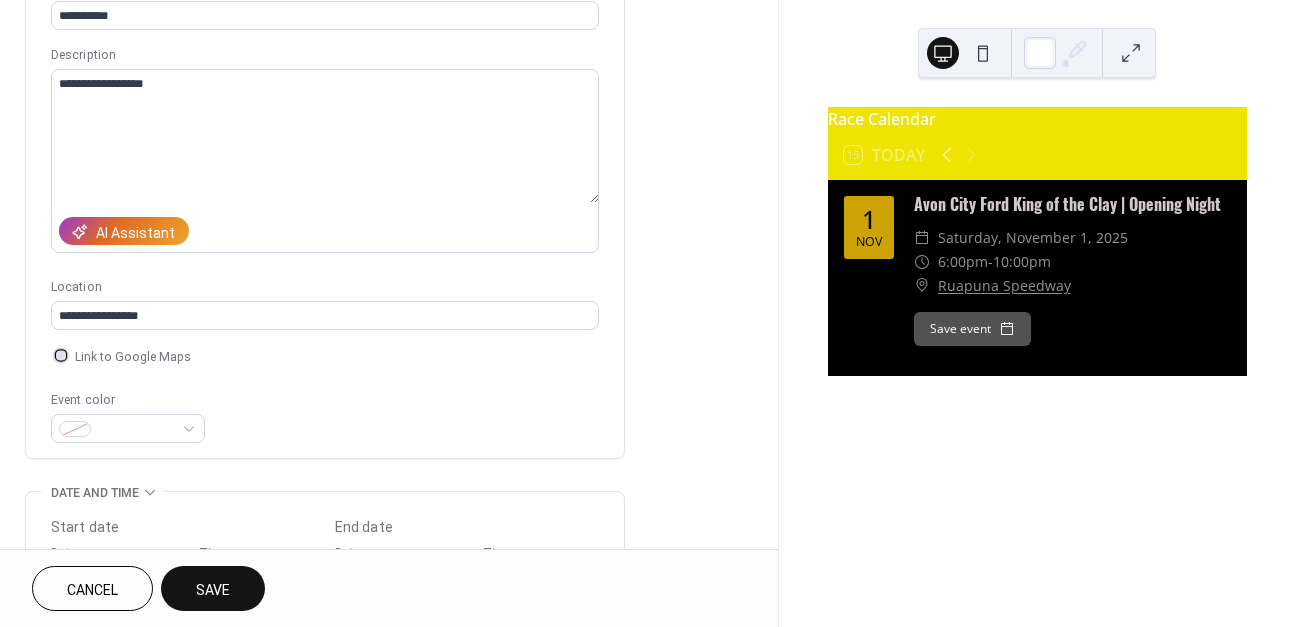 click at bounding box center (61, 355) 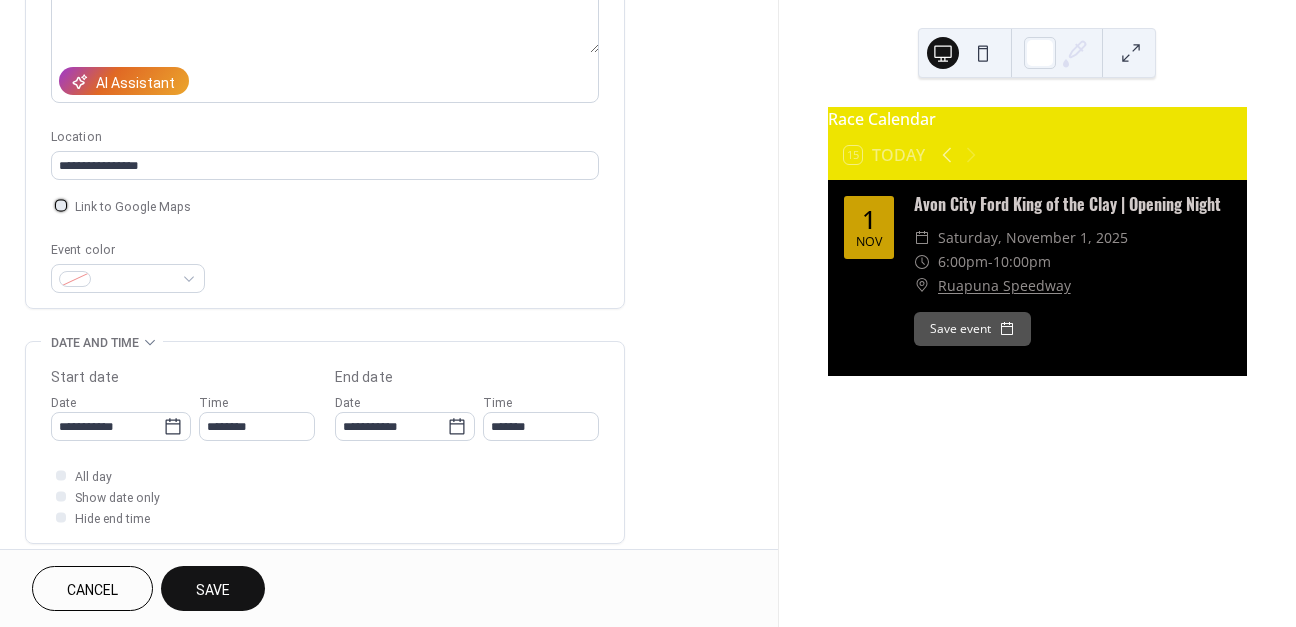 scroll, scrollTop: 424, scrollLeft: 0, axis: vertical 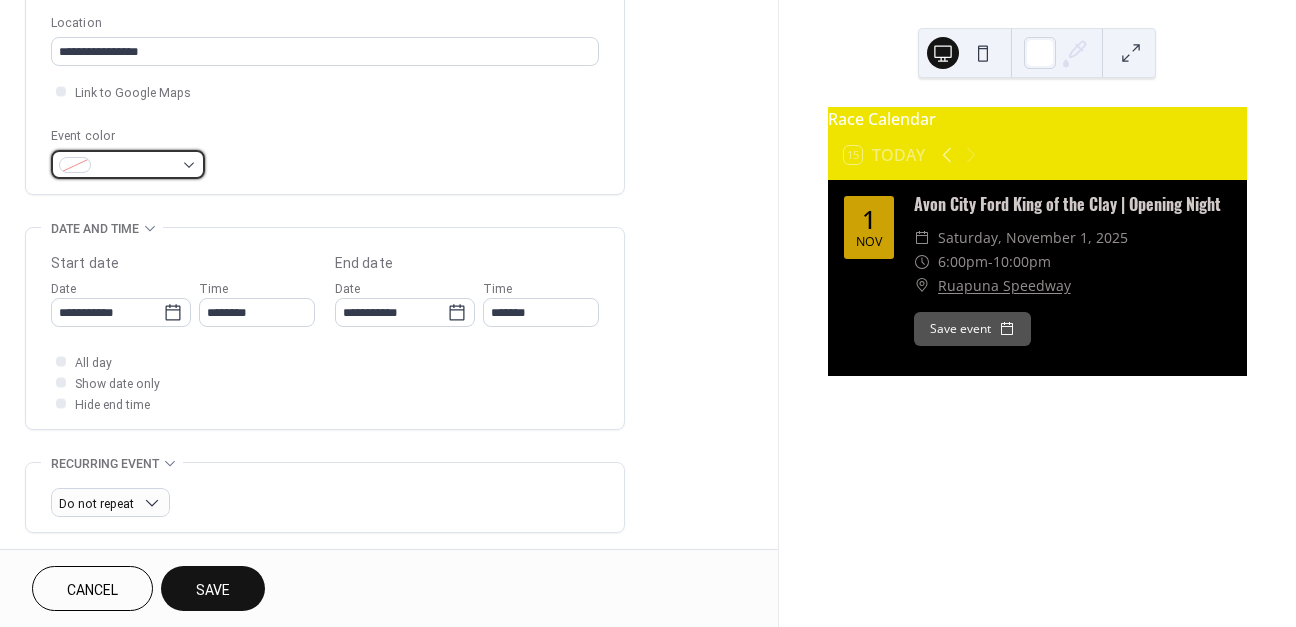 click at bounding box center (128, 164) 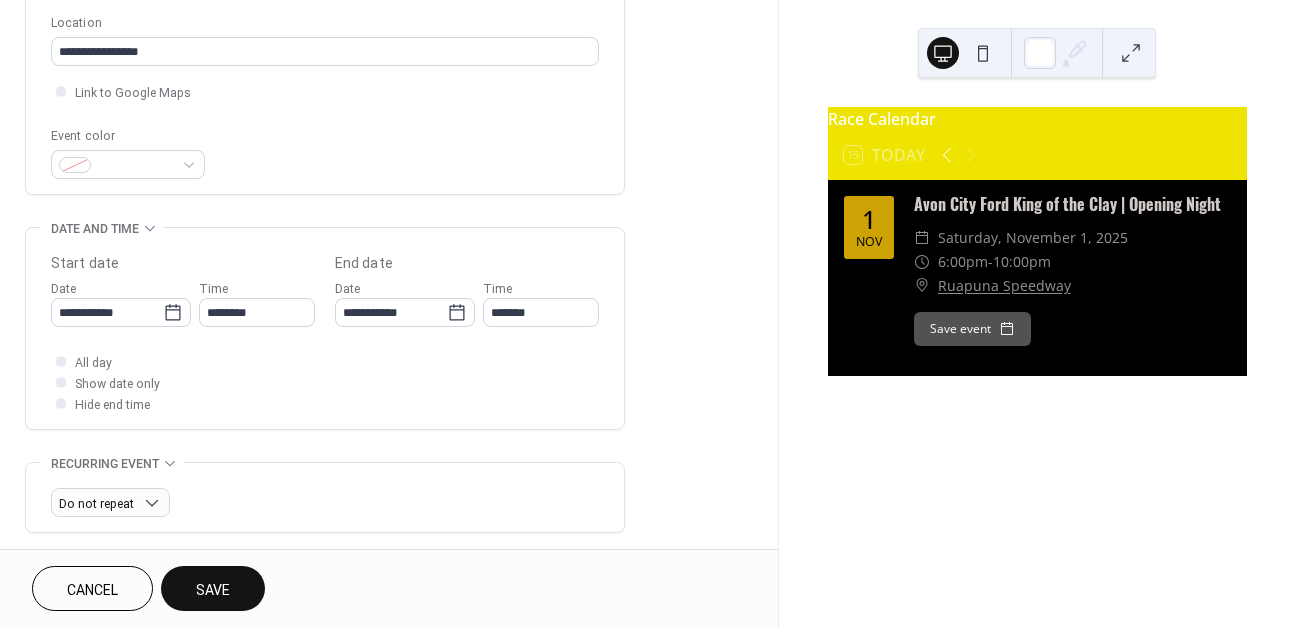 click on "Event color" at bounding box center [325, 152] 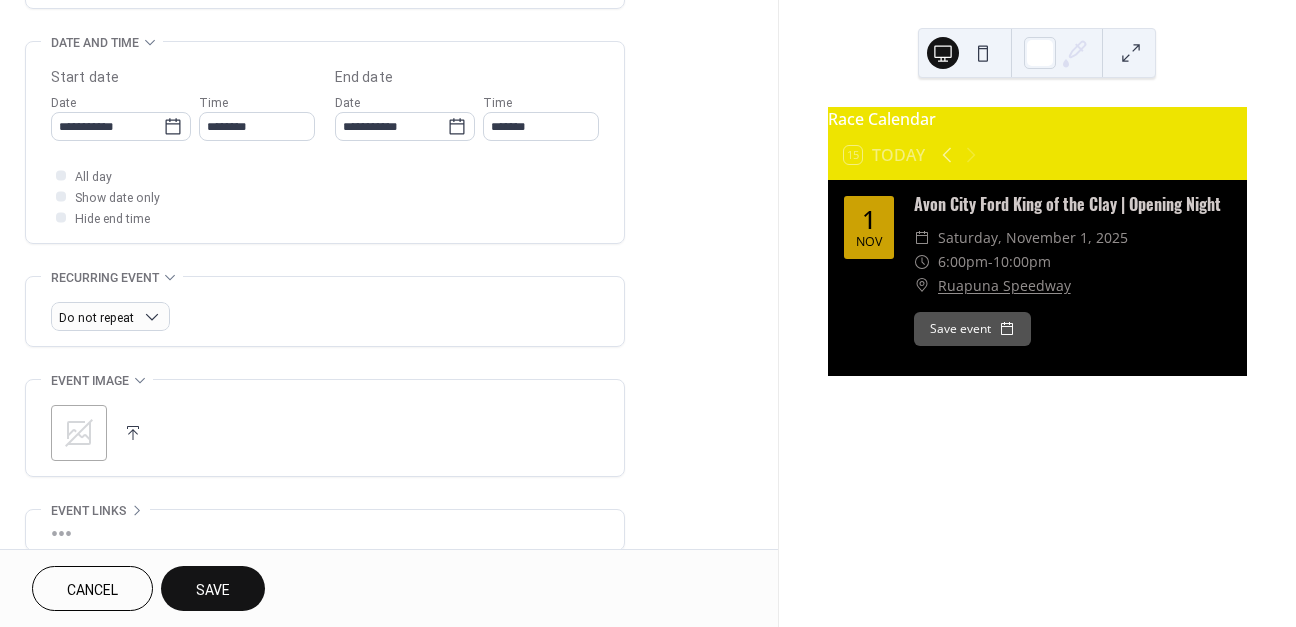 scroll, scrollTop: 647, scrollLeft: 0, axis: vertical 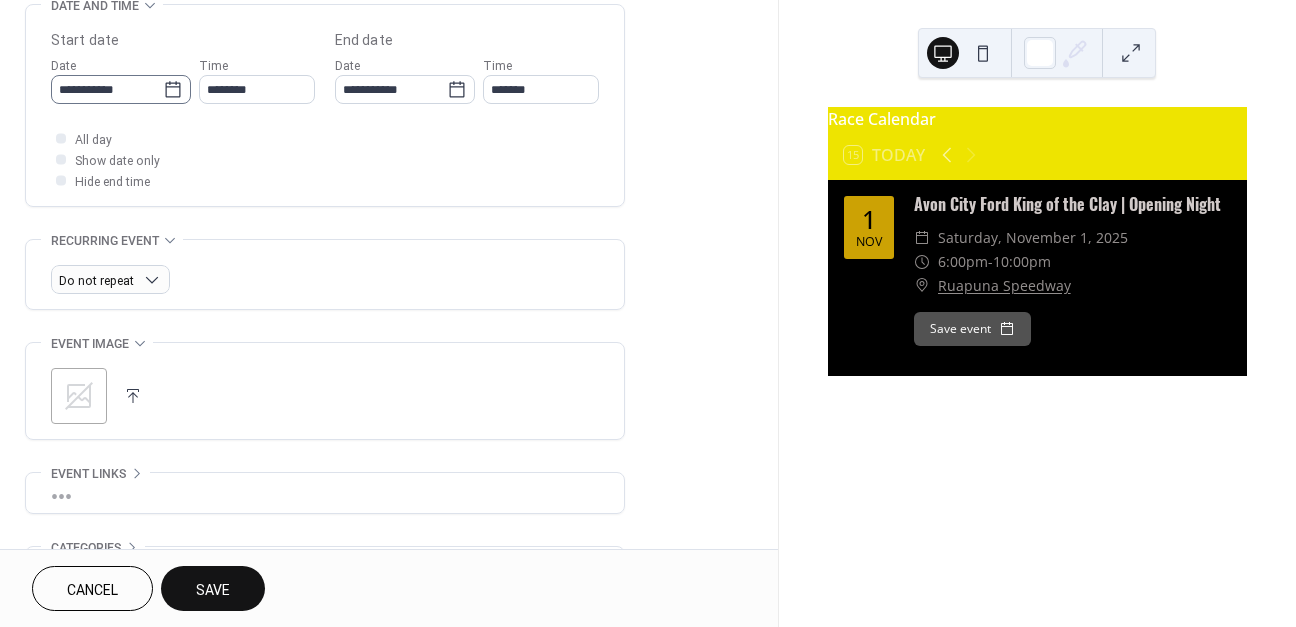 click 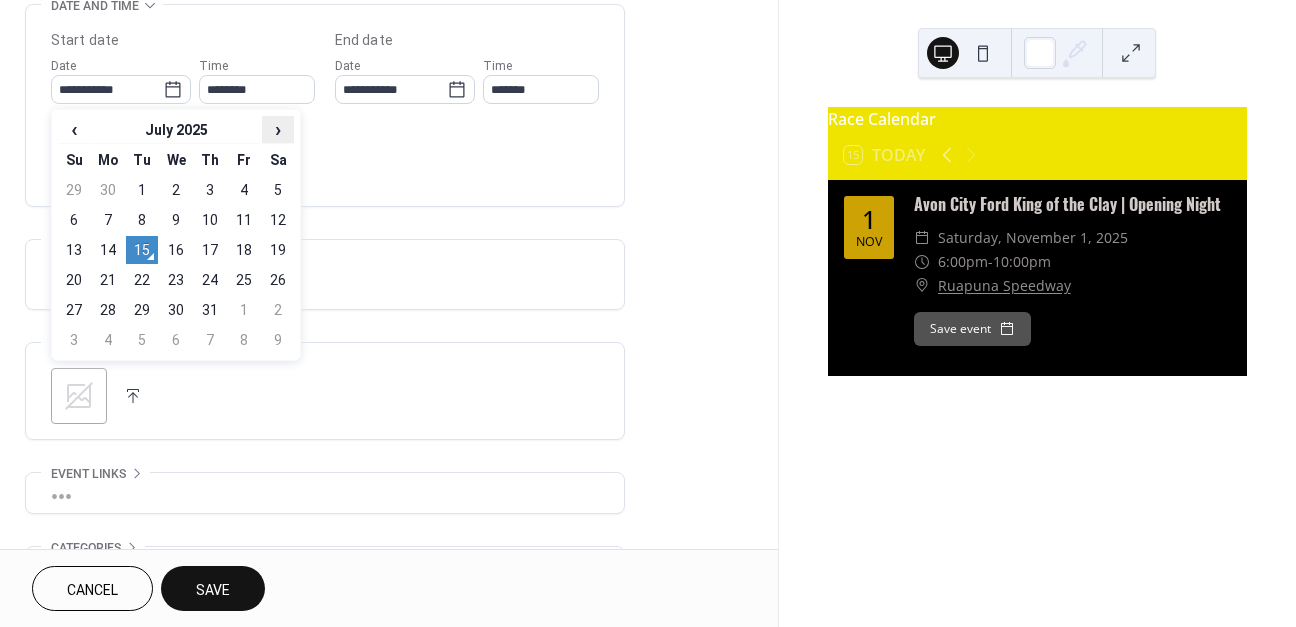 click on "›" at bounding box center [278, 129] 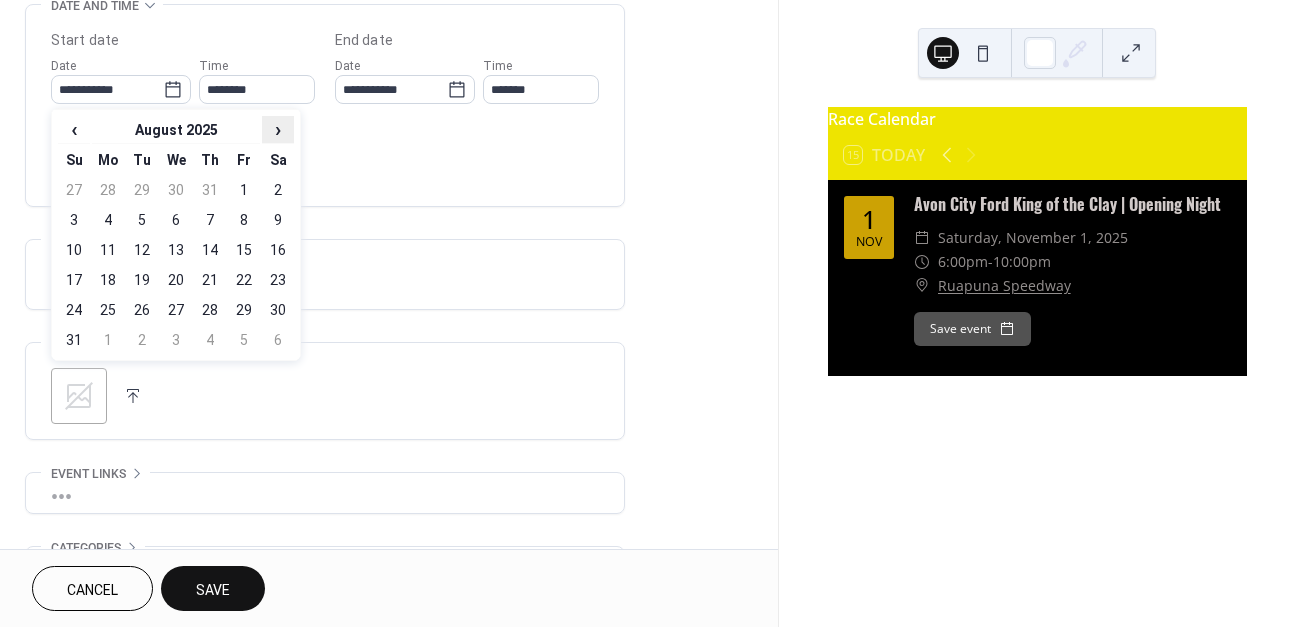 click on "›" at bounding box center [278, 129] 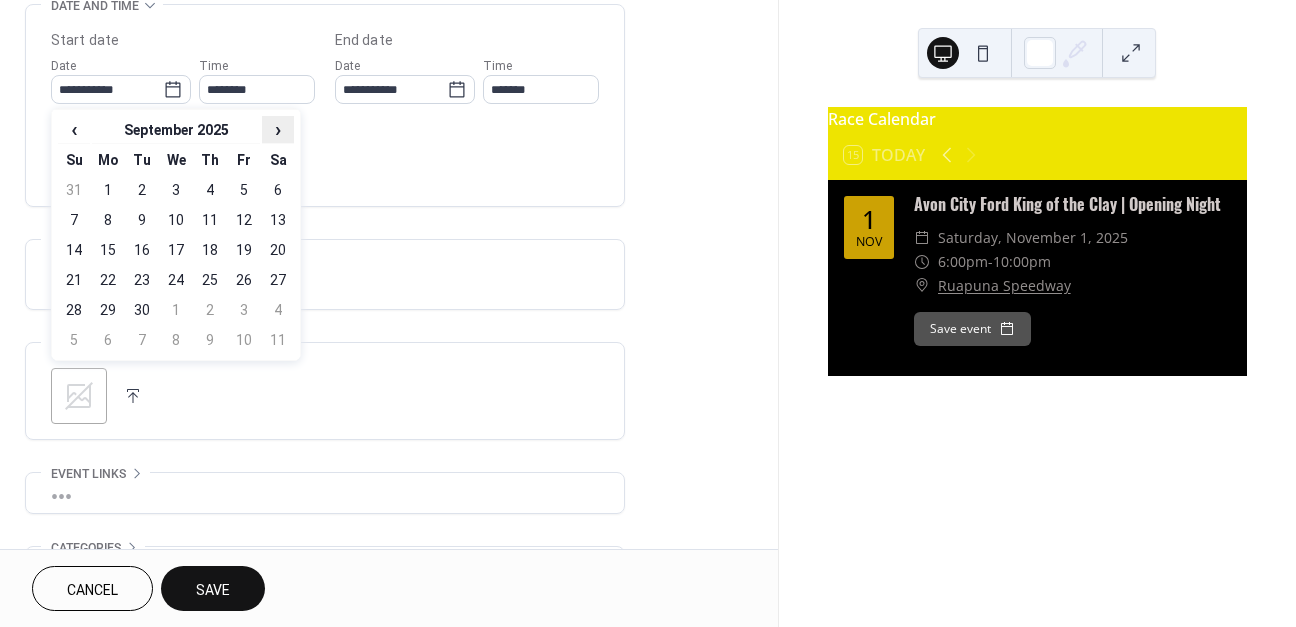 click on "›" at bounding box center [278, 129] 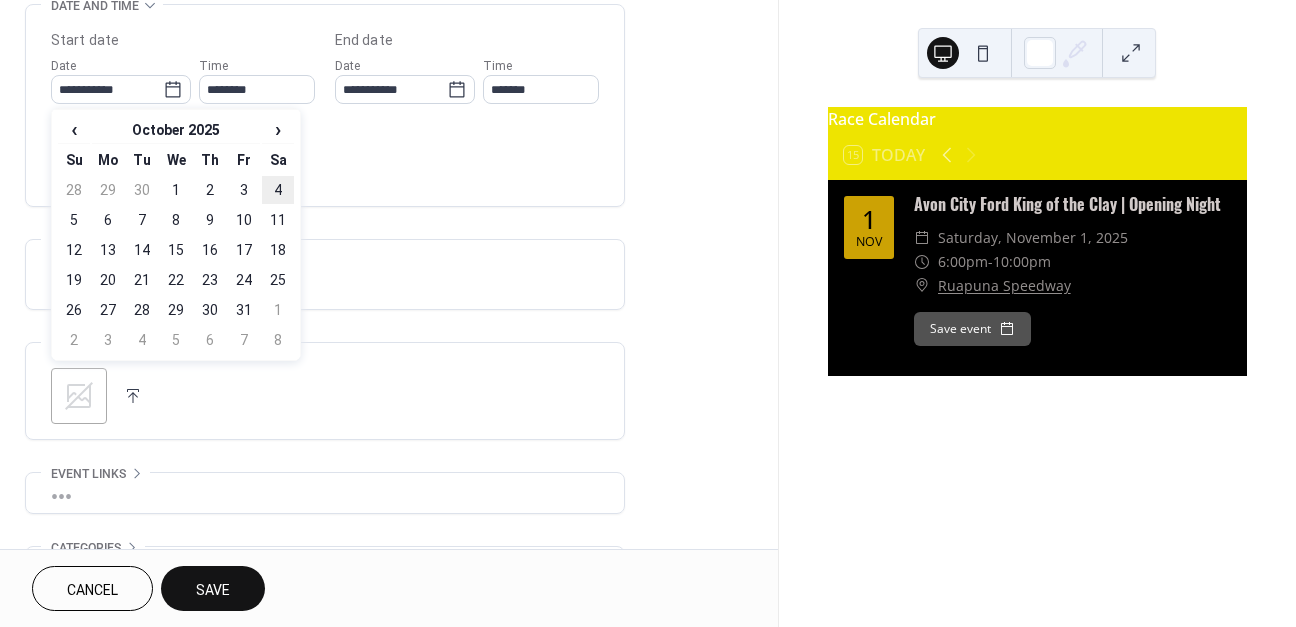 click on "4" at bounding box center [278, 190] 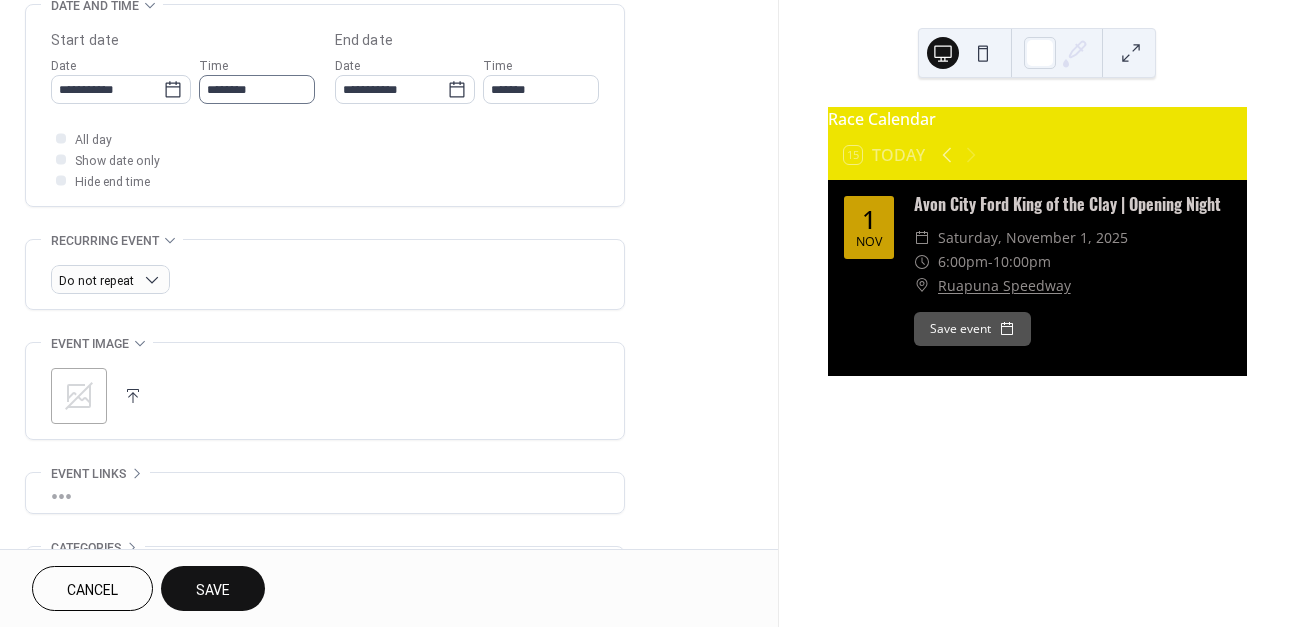 type on "**********" 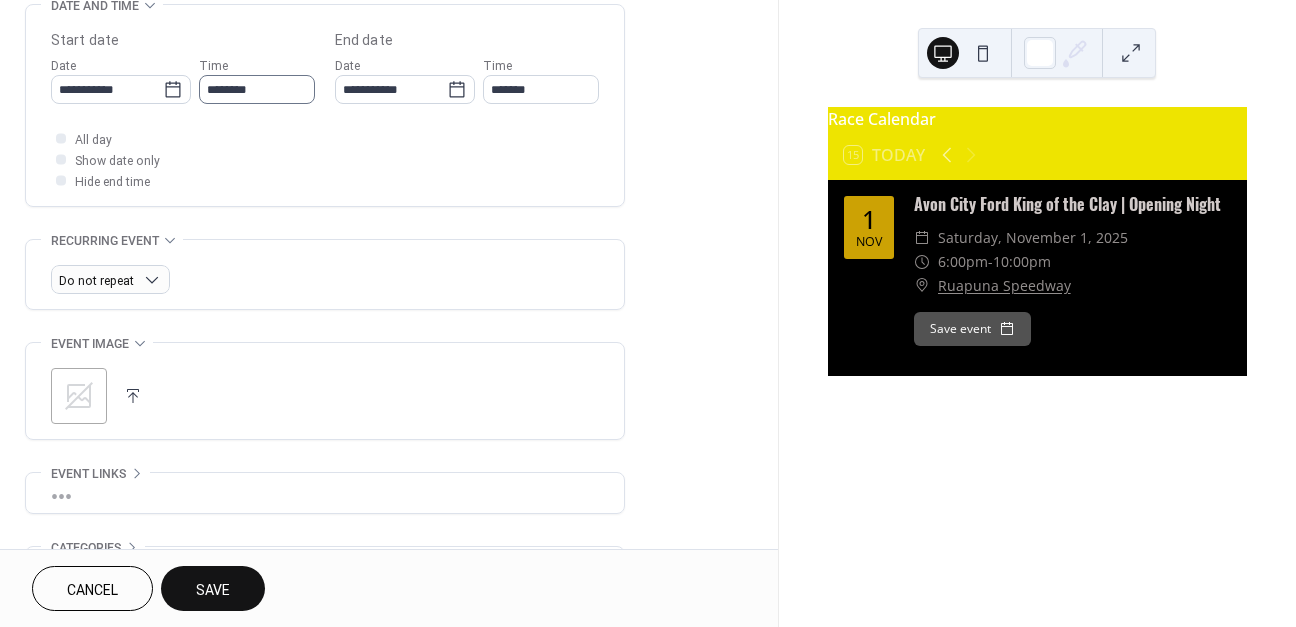 type on "**********" 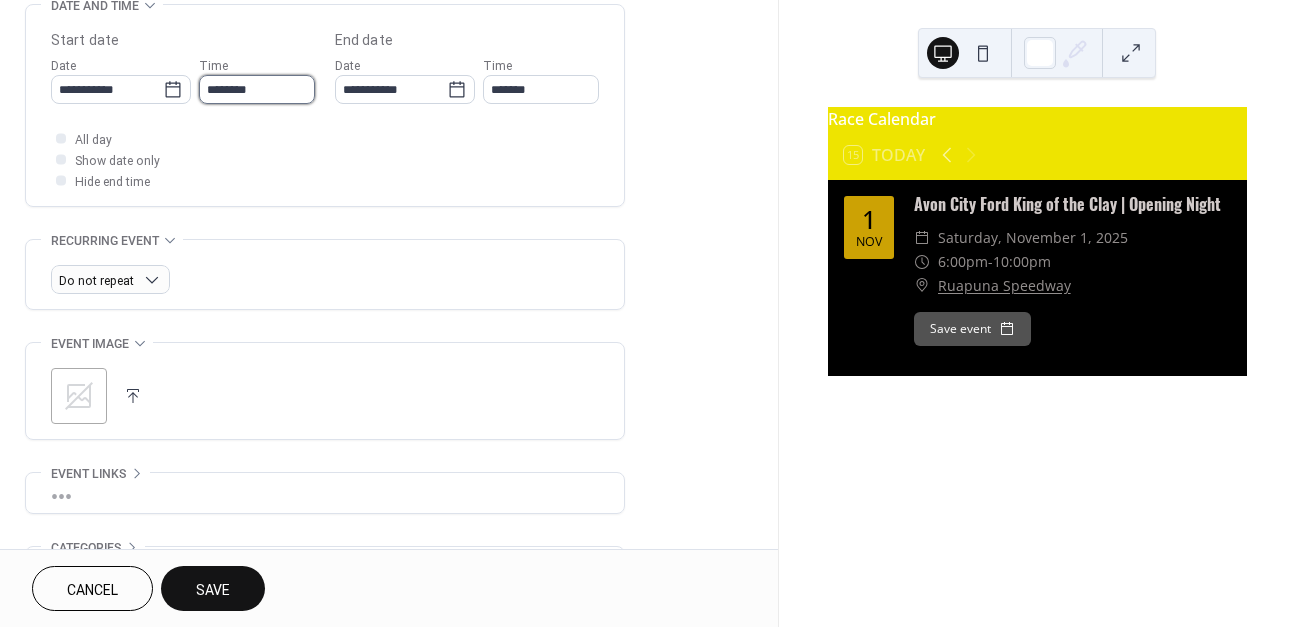 click on "********" at bounding box center [257, 89] 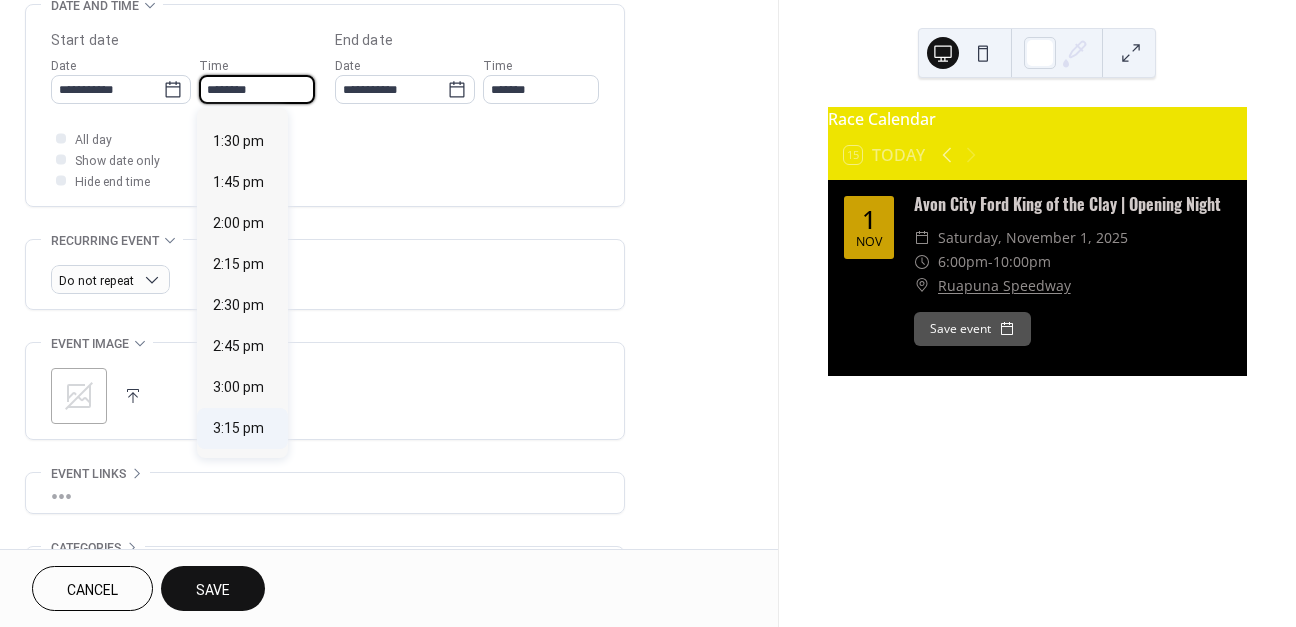 scroll, scrollTop: 2284, scrollLeft: 0, axis: vertical 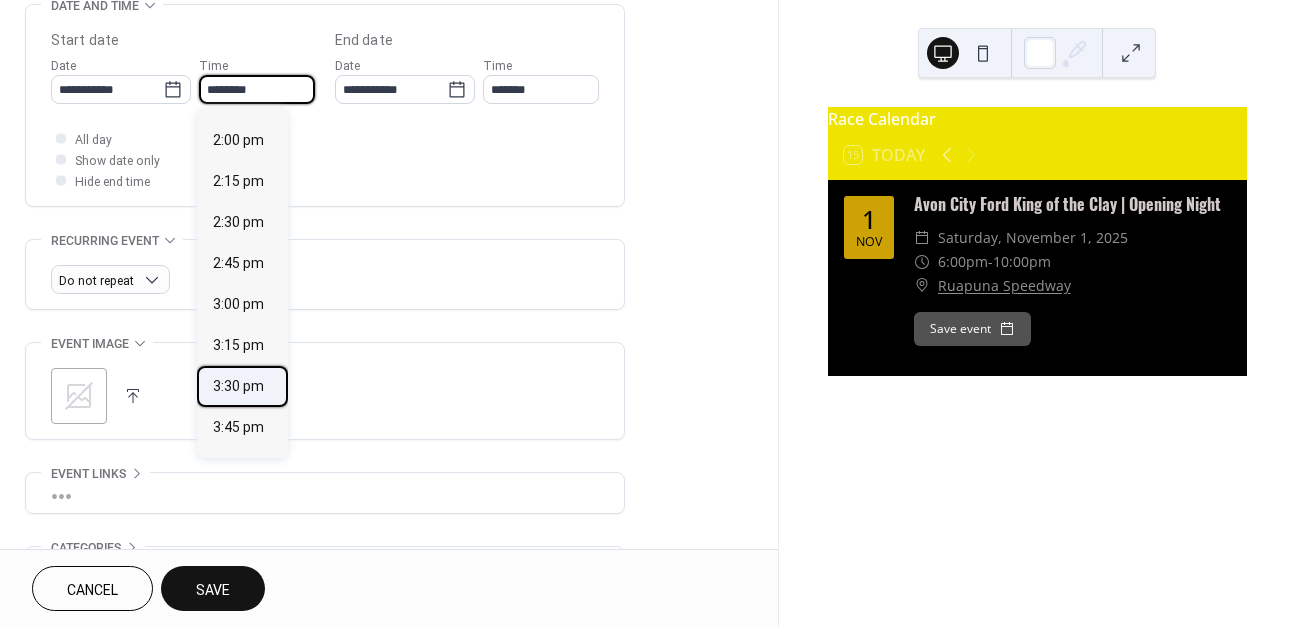click on "3:30 pm" at bounding box center (238, 386) 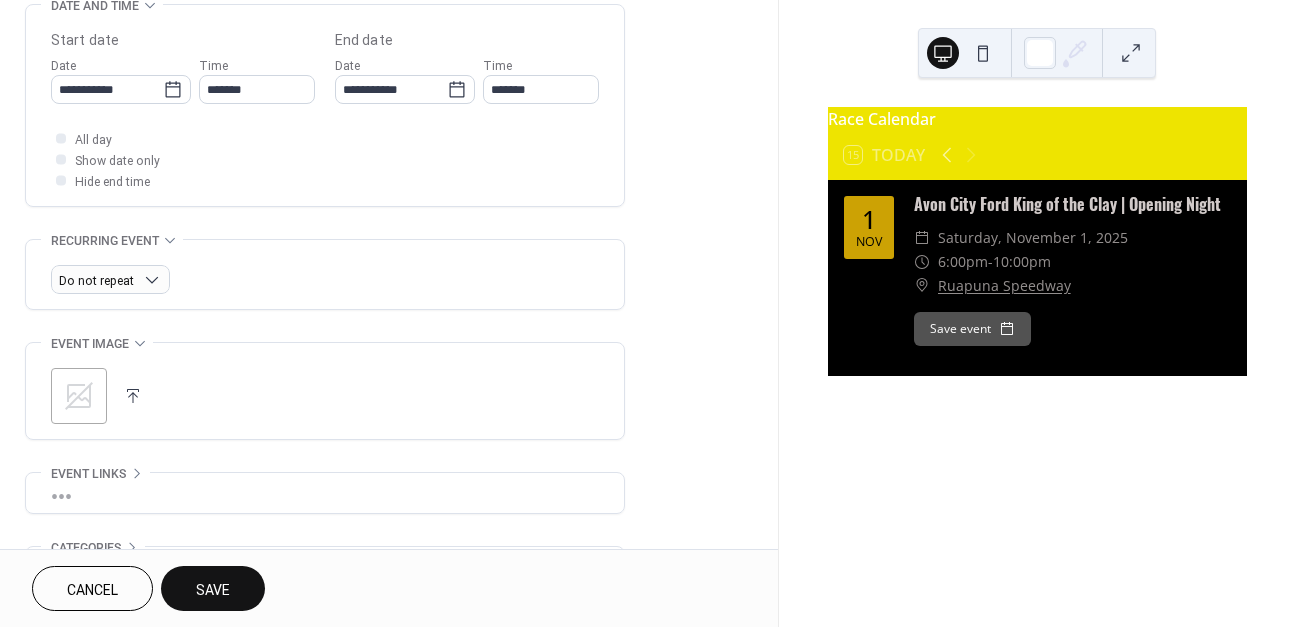 type on "*******" 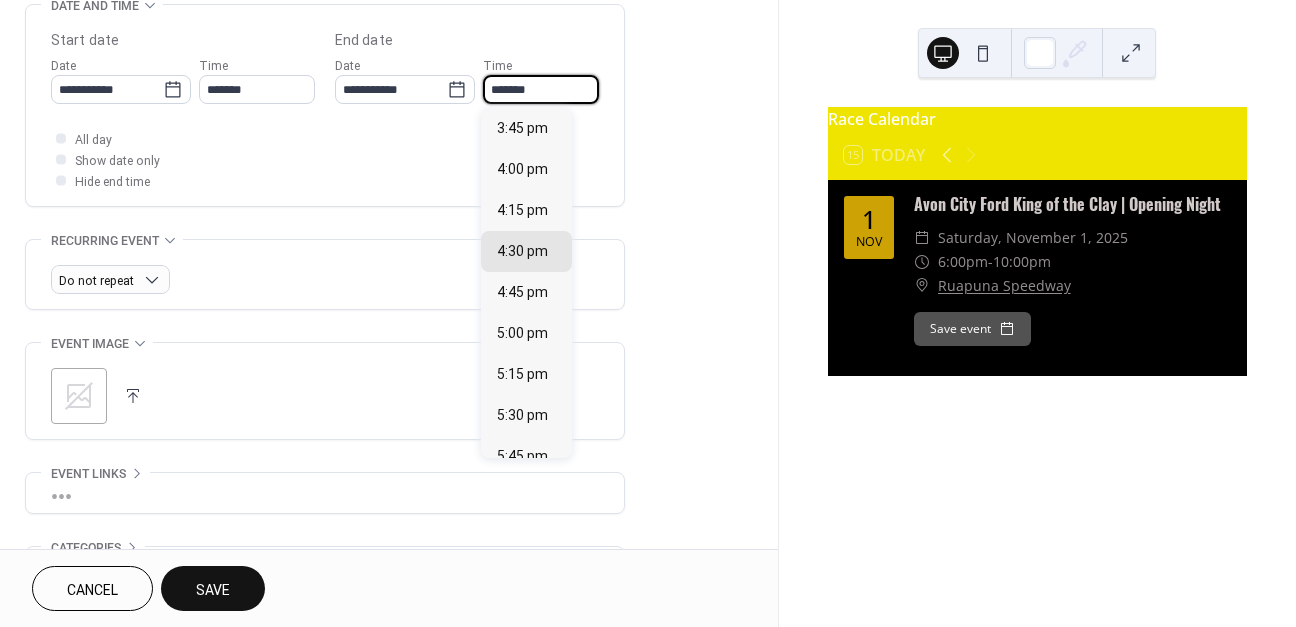 click on "*******" at bounding box center (541, 89) 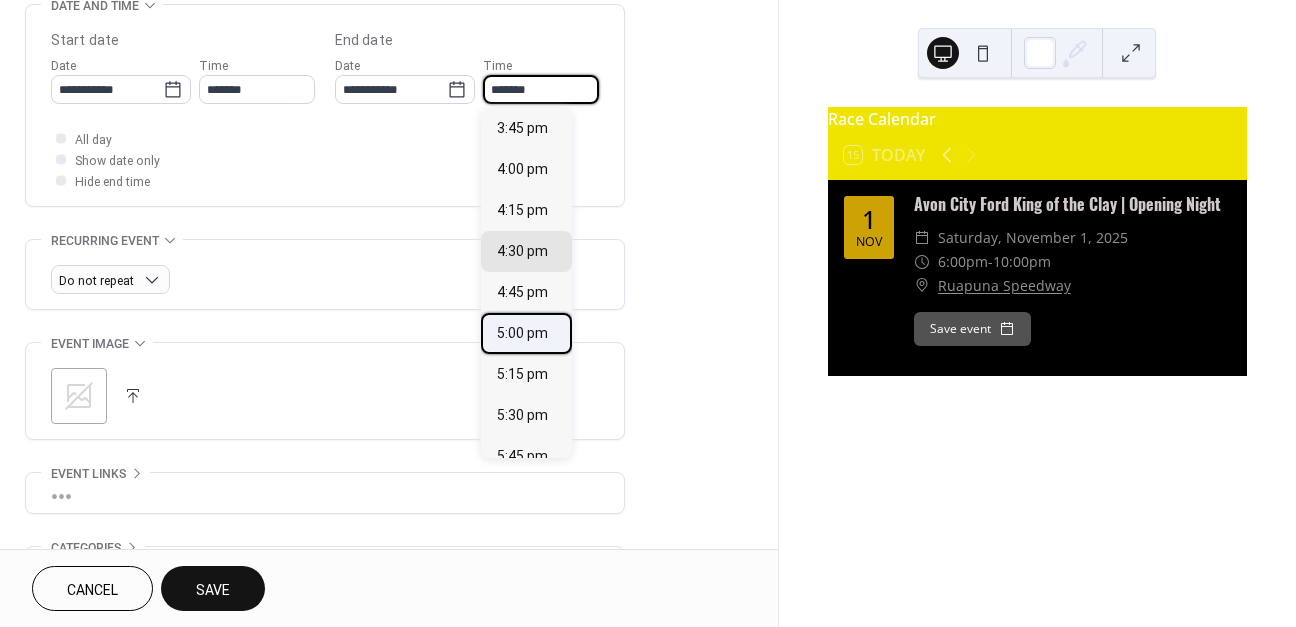 click on "5:00 pm" at bounding box center (522, 333) 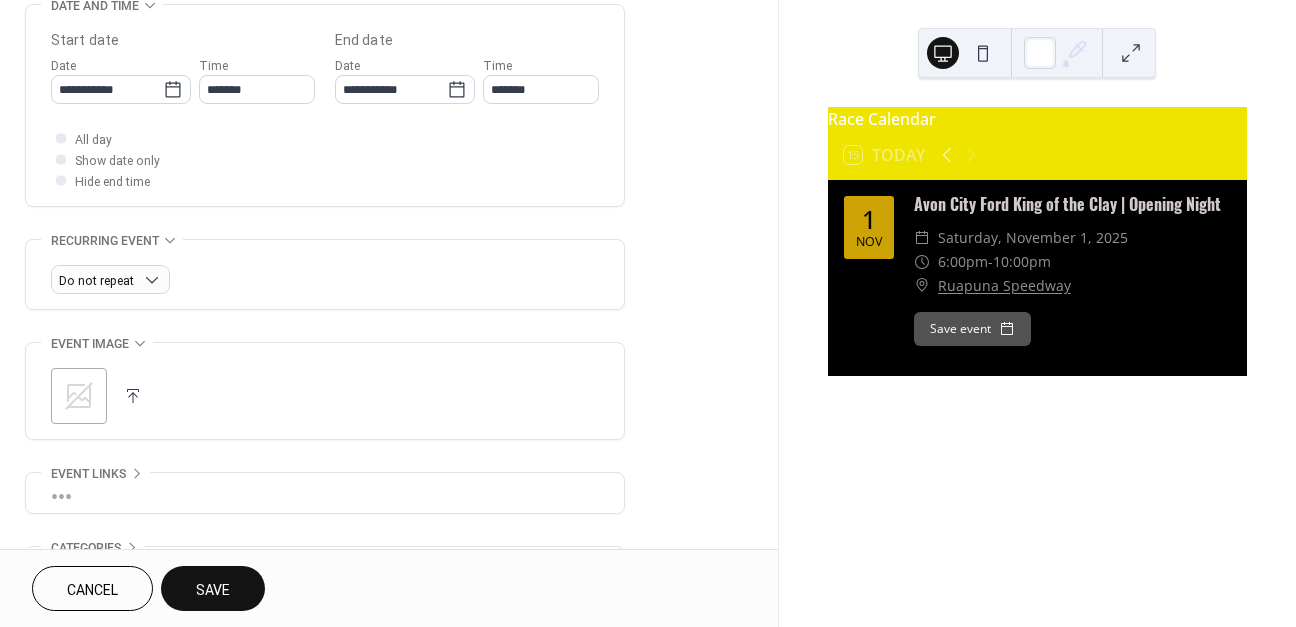 type on "*******" 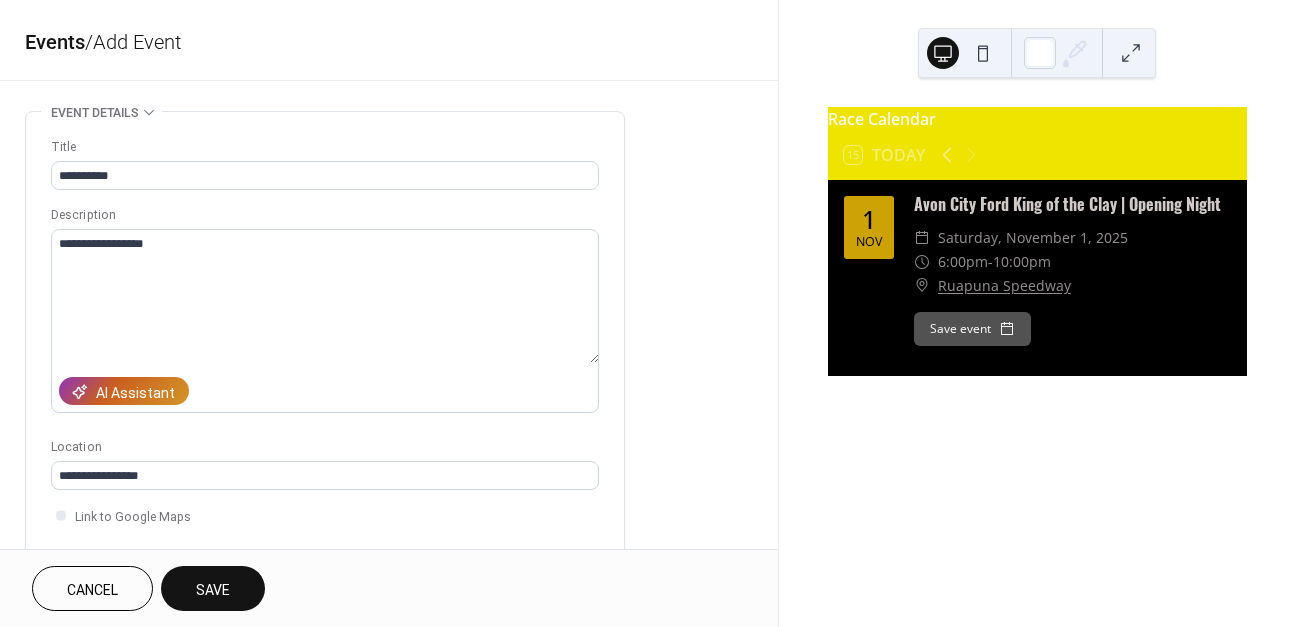 scroll, scrollTop: 0, scrollLeft: 0, axis: both 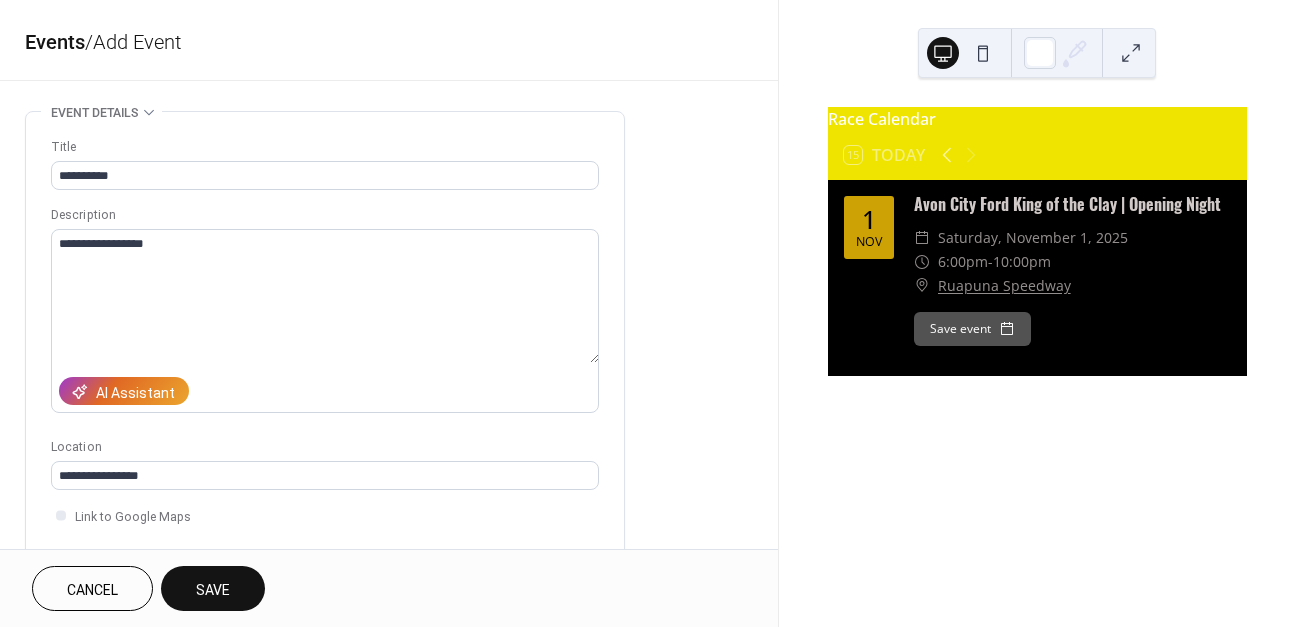 click on "Save" at bounding box center (213, 588) 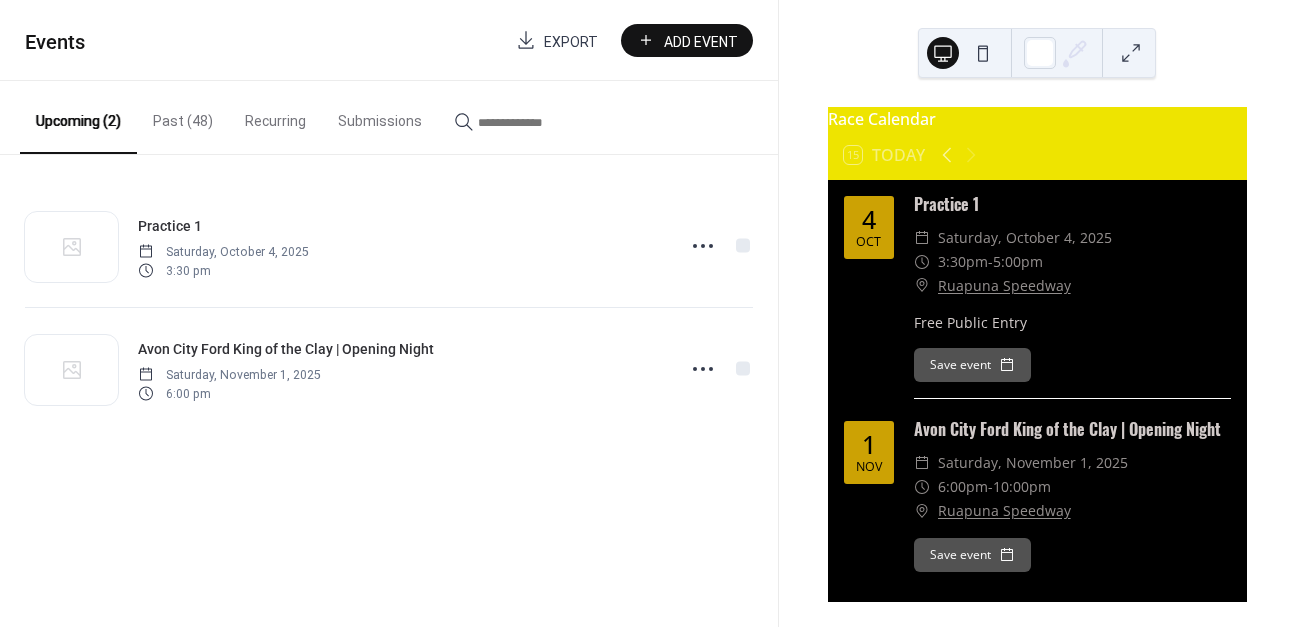 click on "Past (48)" at bounding box center (183, 116) 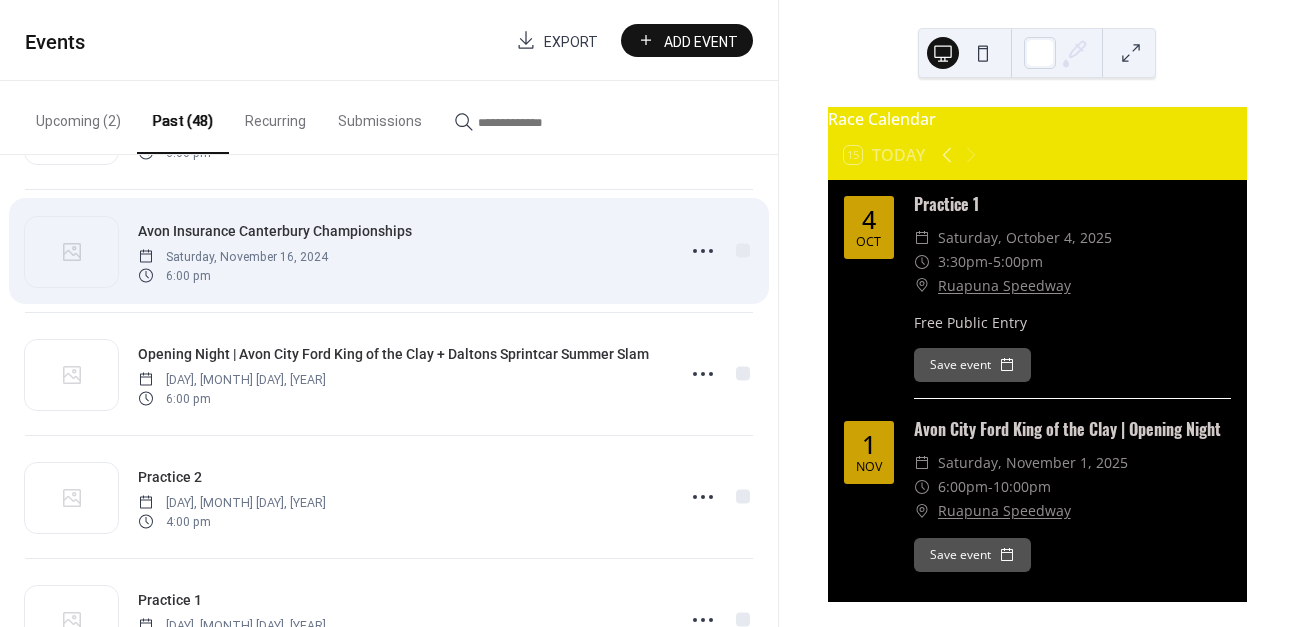 scroll, scrollTop: 1583, scrollLeft: 0, axis: vertical 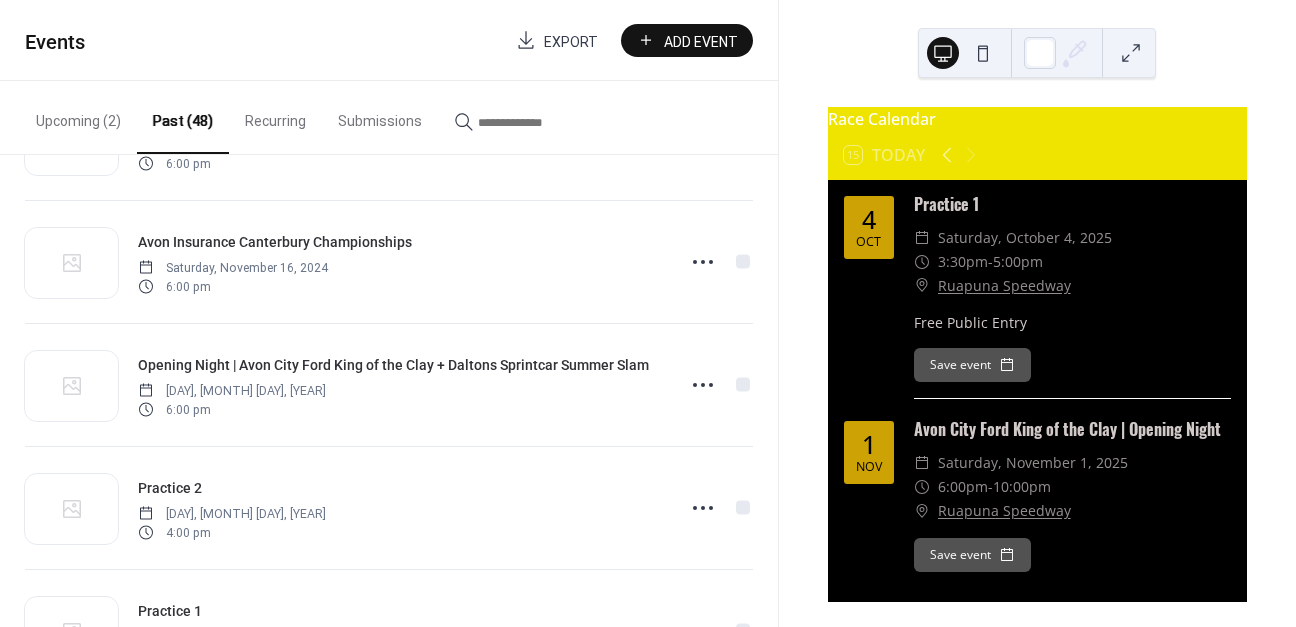click on "Upcoming (2)" at bounding box center [78, 116] 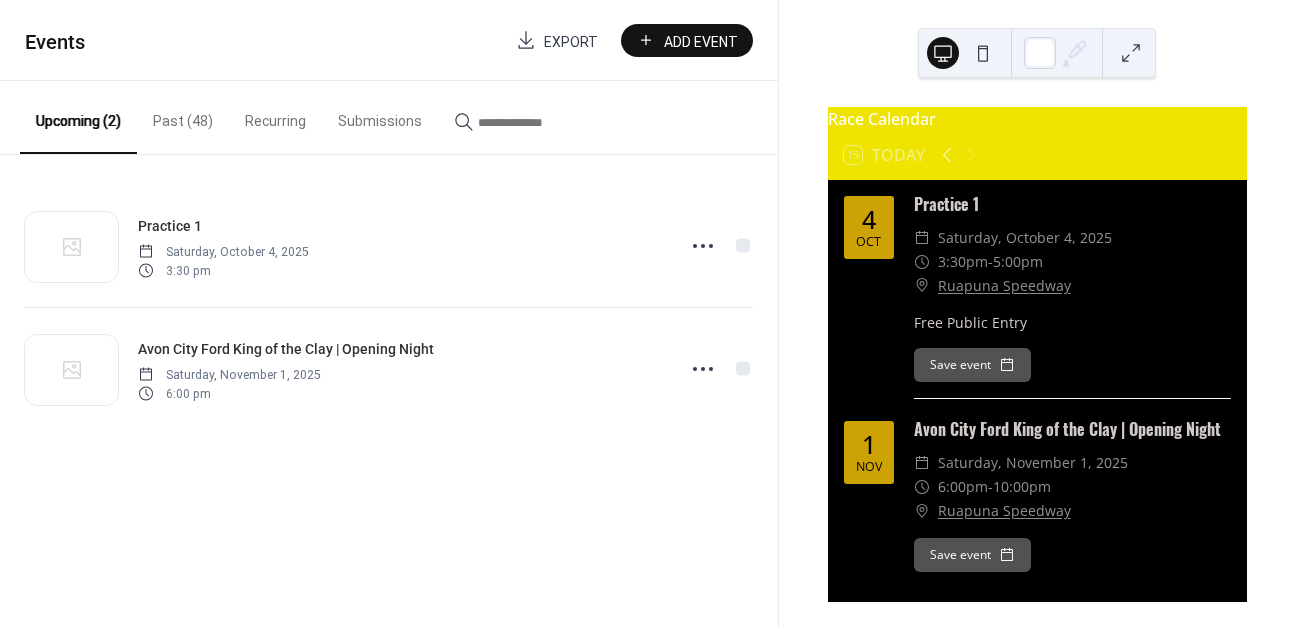click on "Add Event" at bounding box center (687, 40) 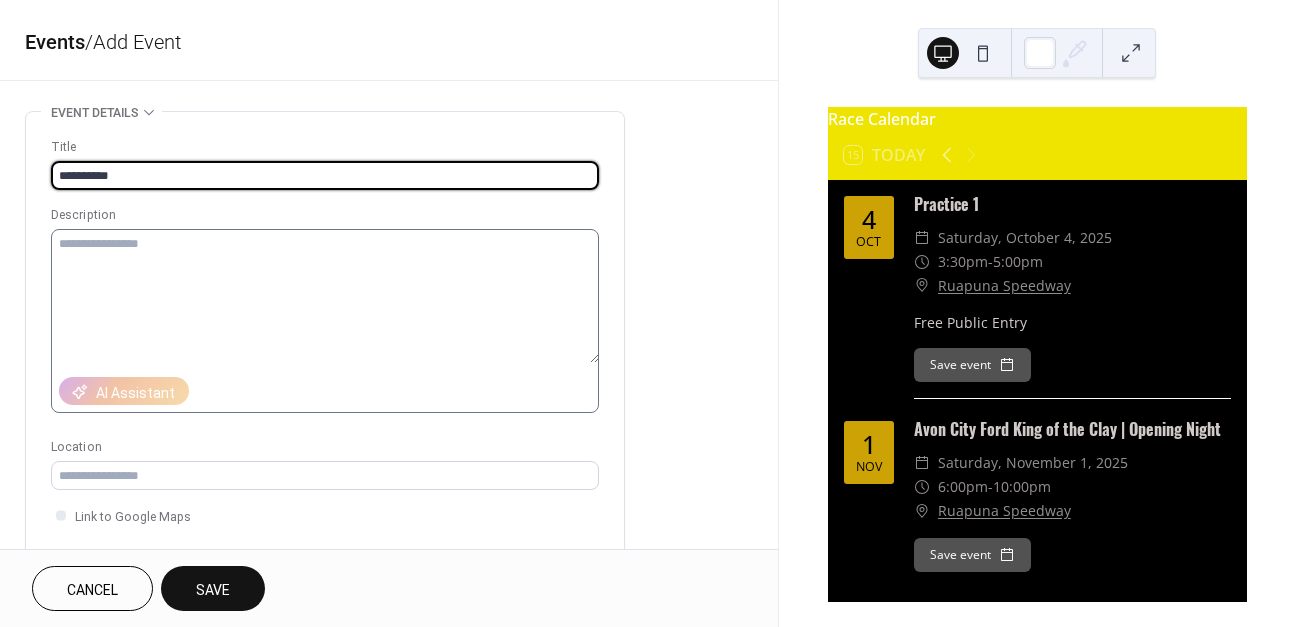 type on "**********" 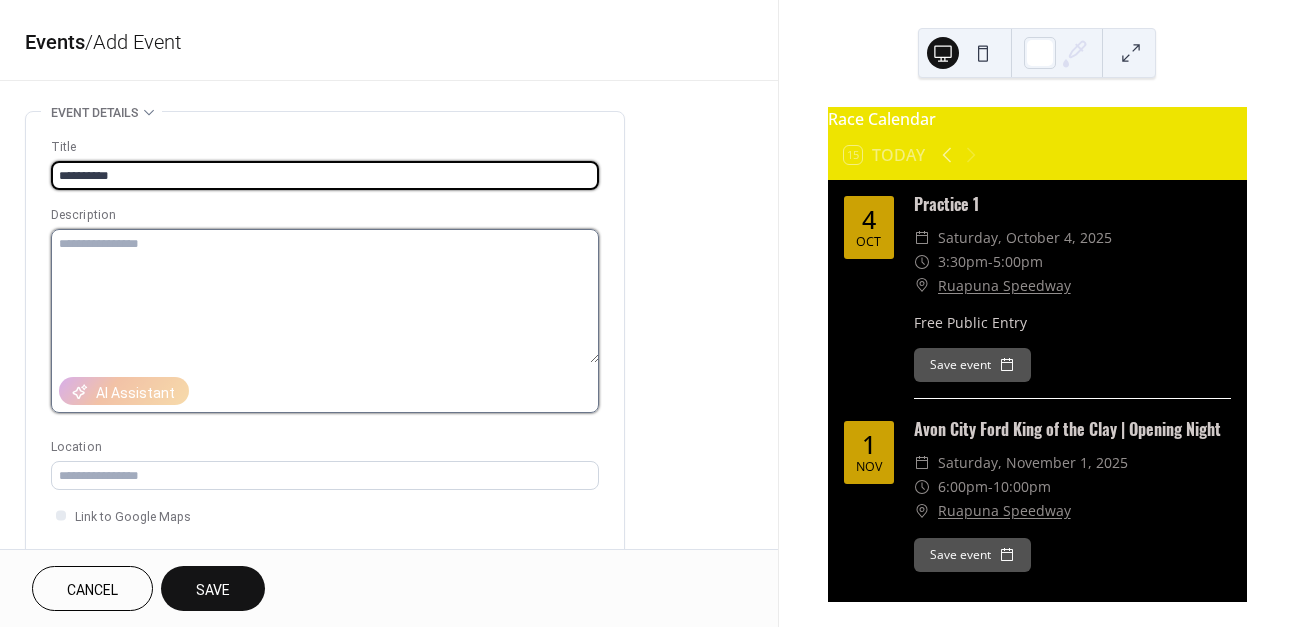 click at bounding box center [325, 296] 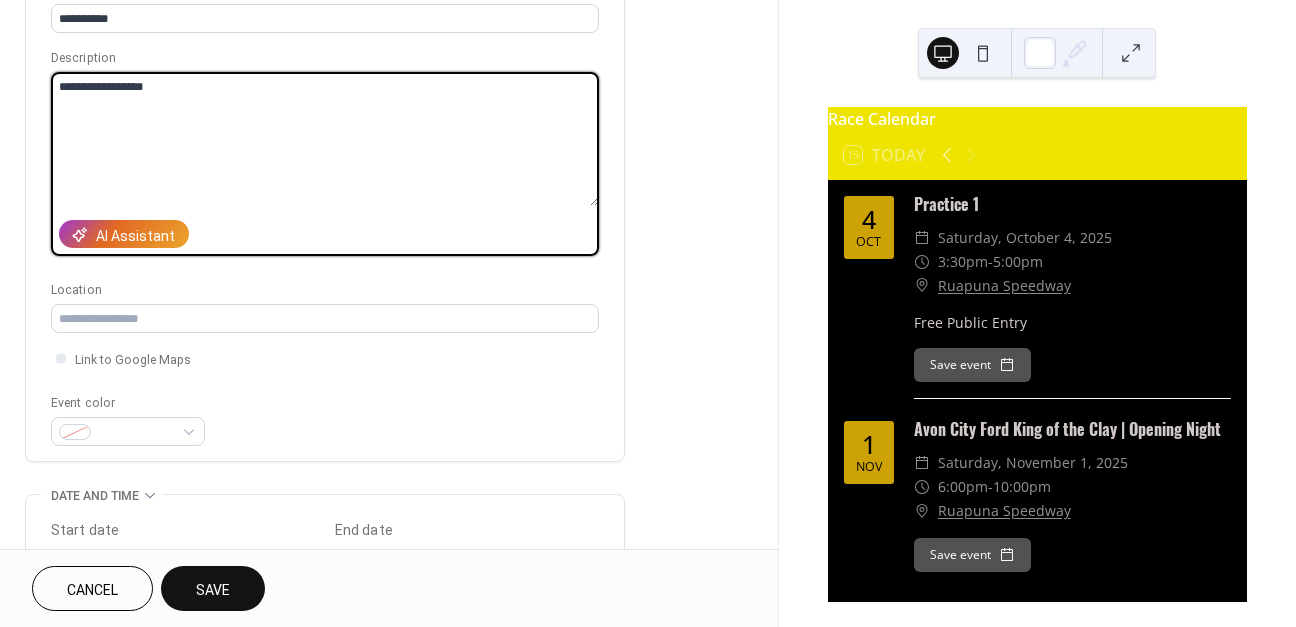 scroll, scrollTop: 241, scrollLeft: 0, axis: vertical 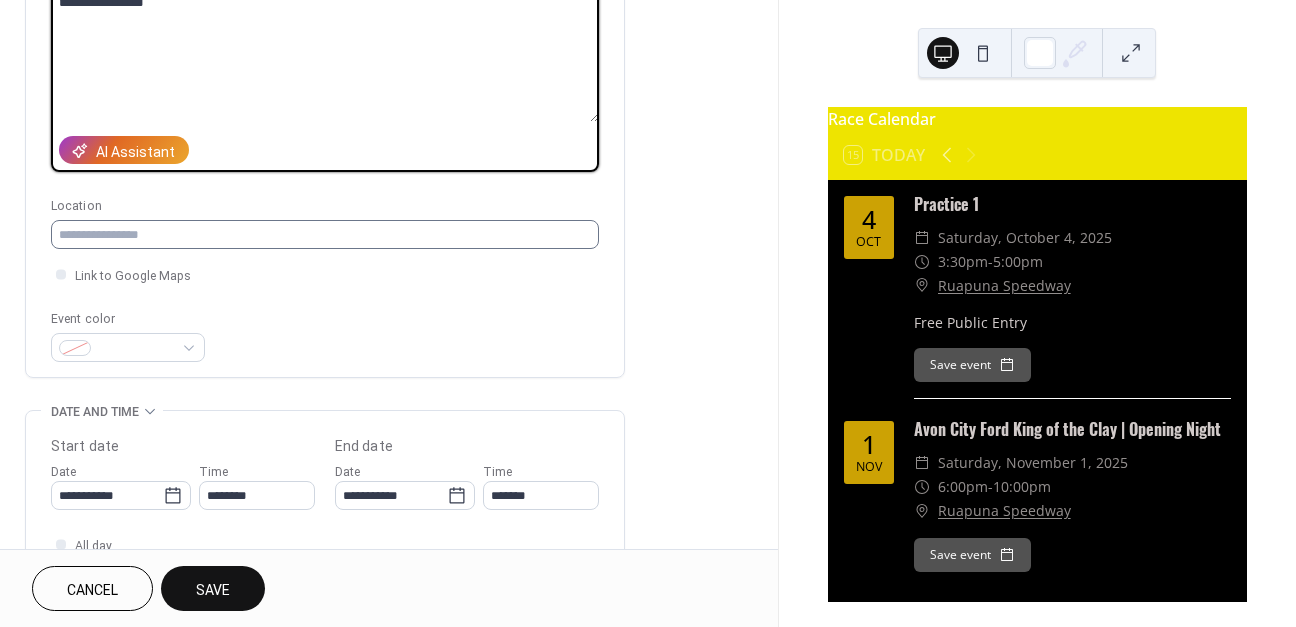 type on "**********" 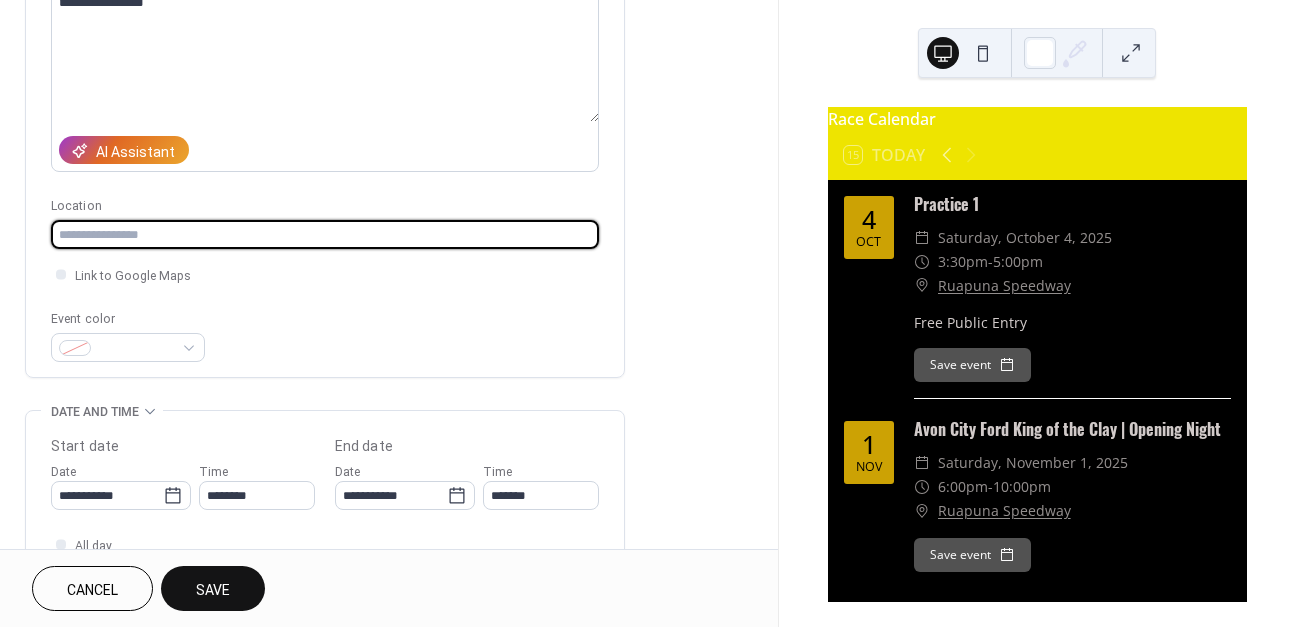 click at bounding box center [325, 234] 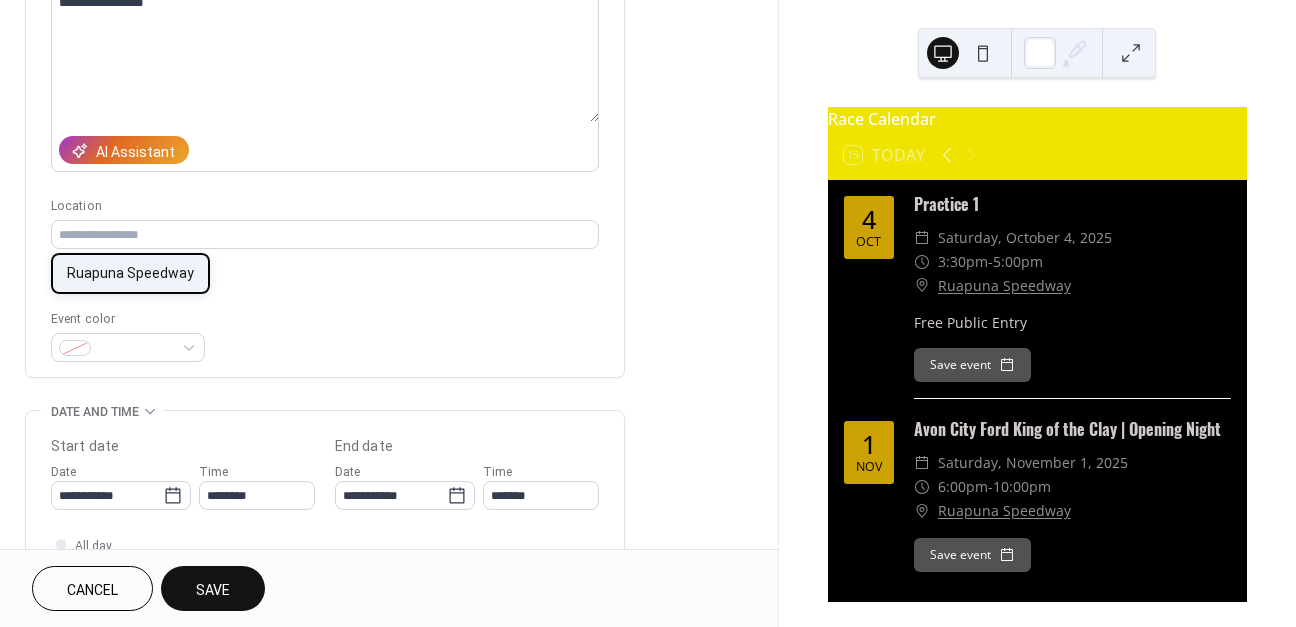 click on "Ruapuna Speedway" at bounding box center (130, 273) 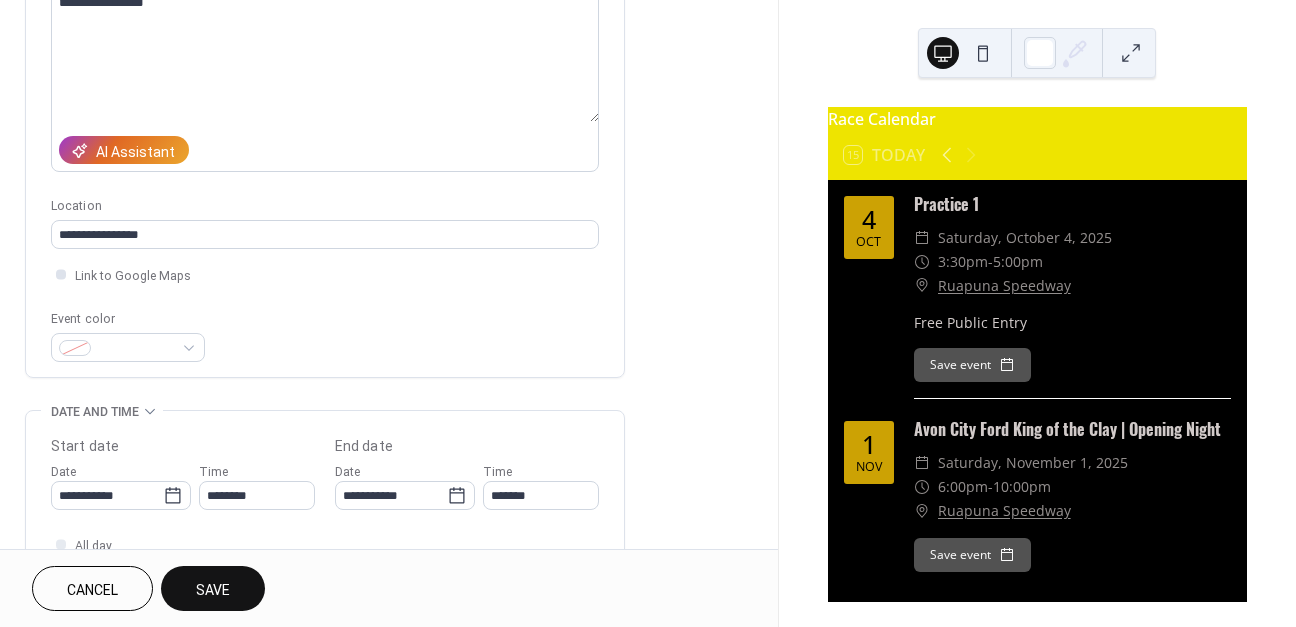 type on "**********" 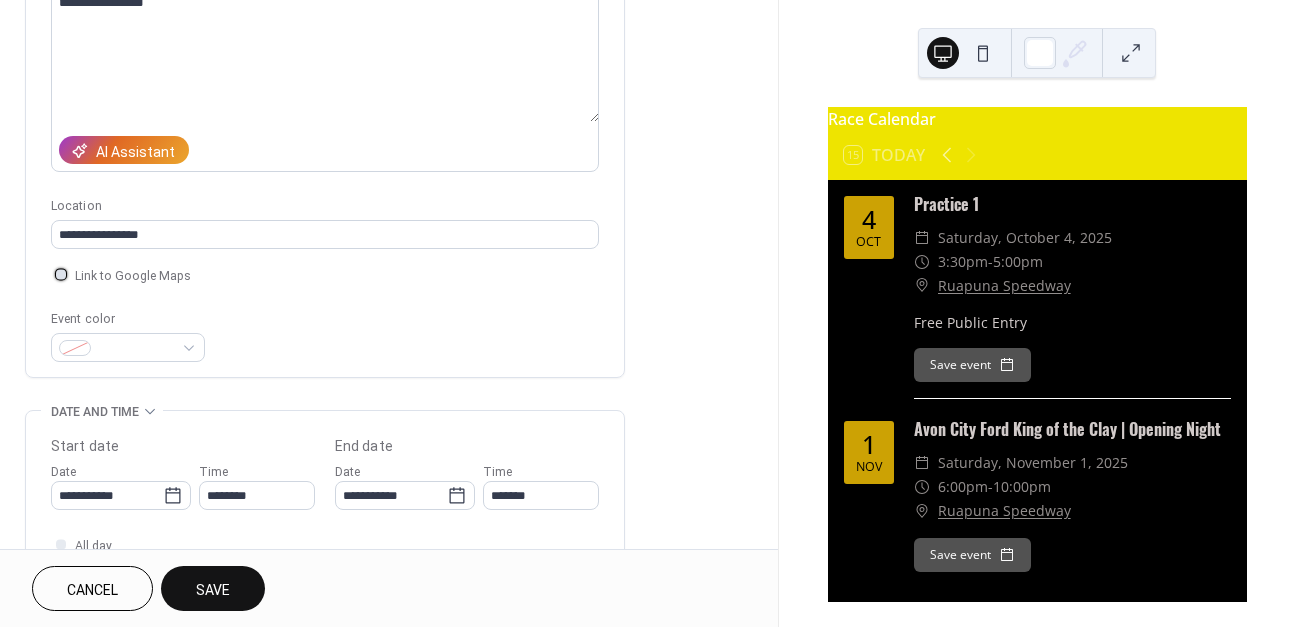 click on "Link to Google Maps" at bounding box center (133, 276) 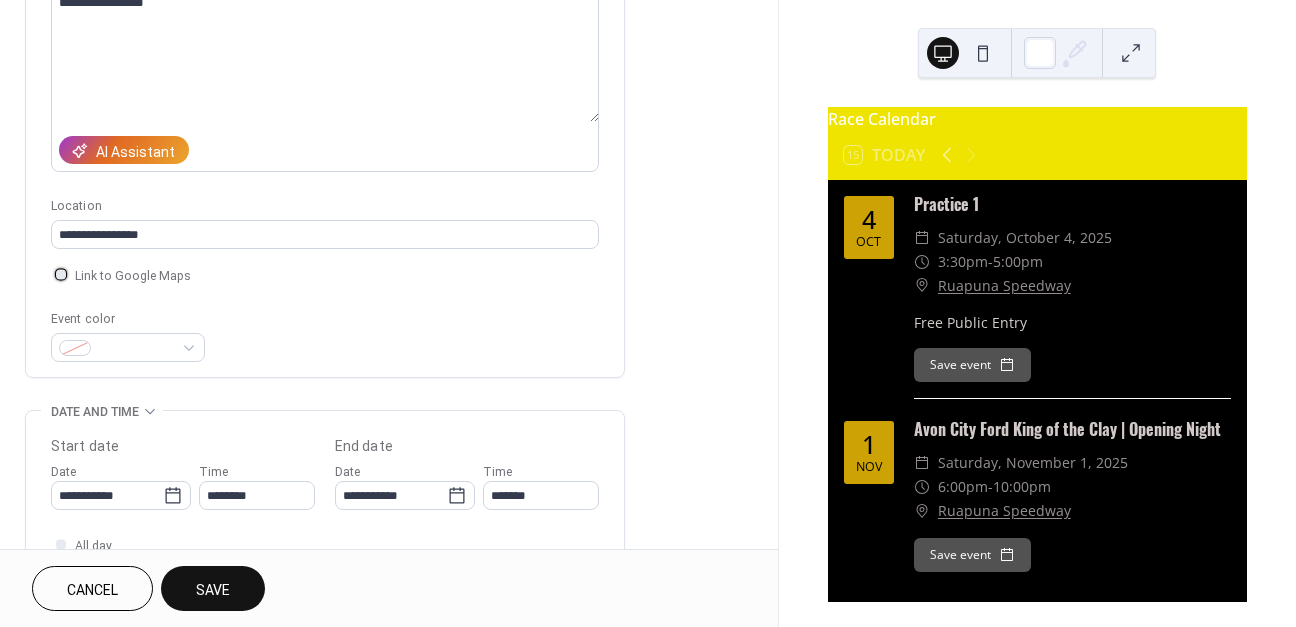 scroll, scrollTop: 356, scrollLeft: 0, axis: vertical 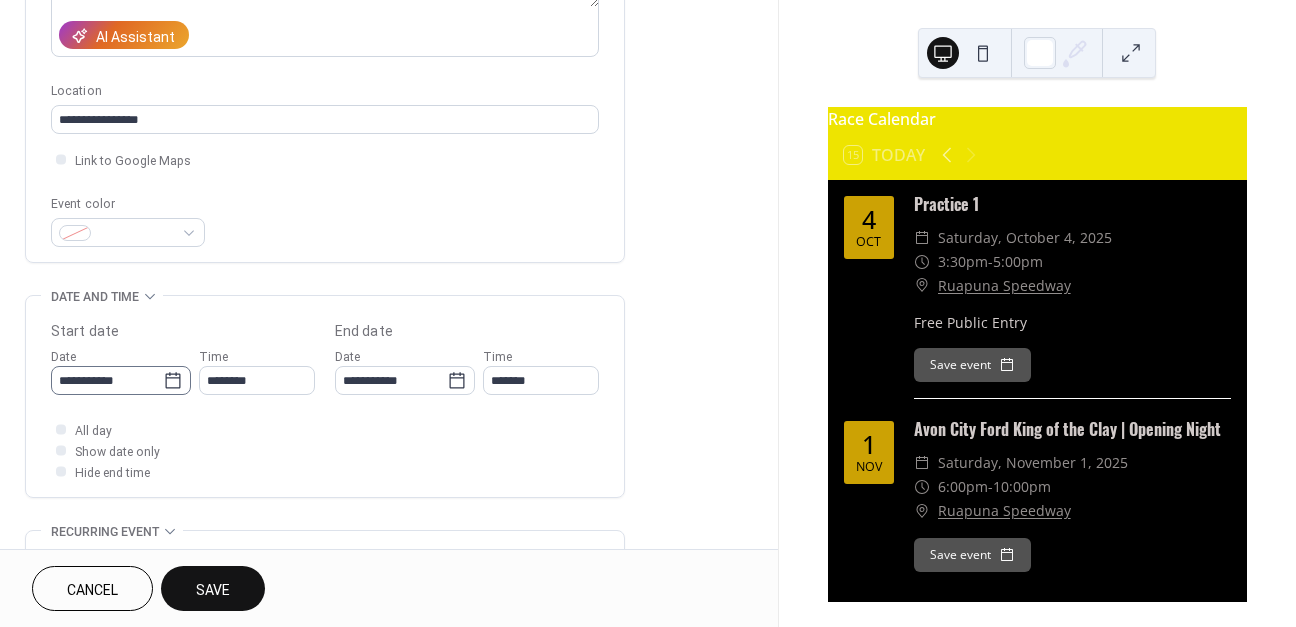 click 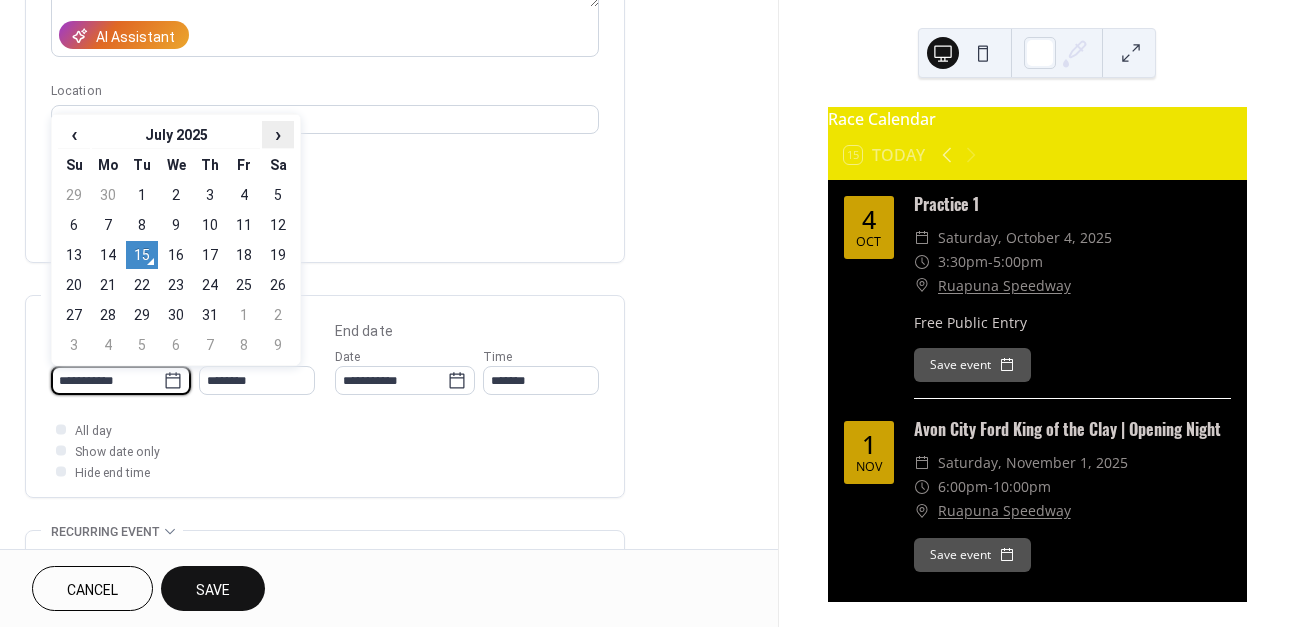 click on "›" at bounding box center [278, 134] 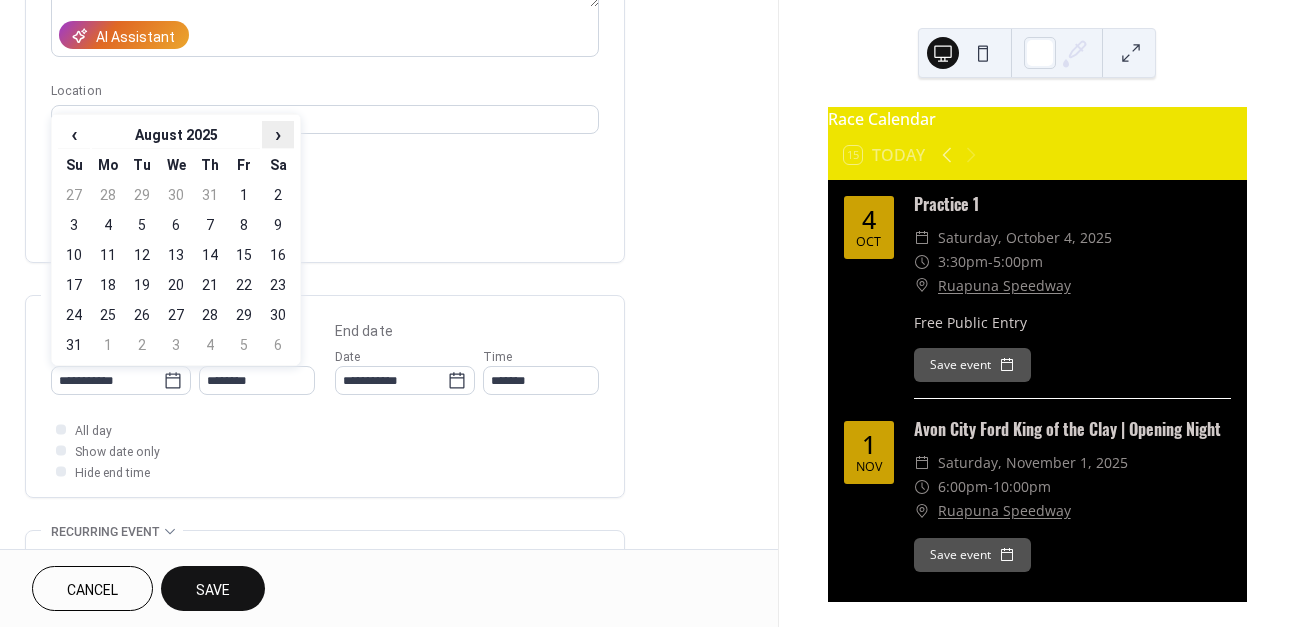 click on "›" at bounding box center (278, 134) 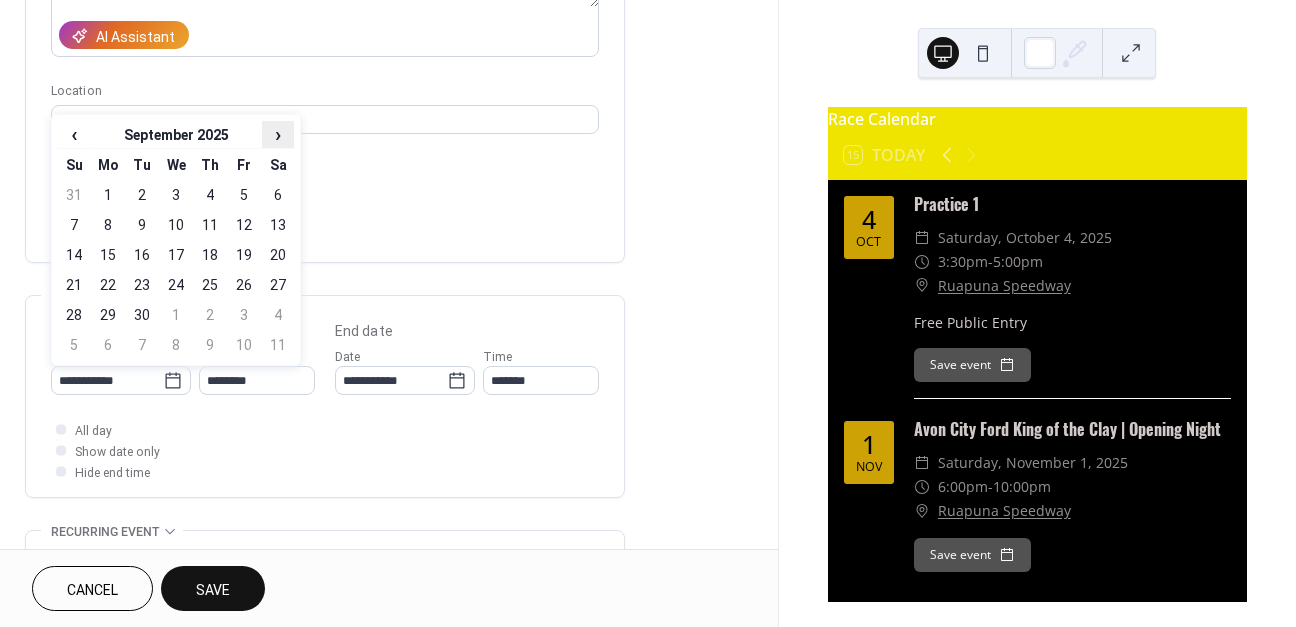 click on "›" at bounding box center [278, 134] 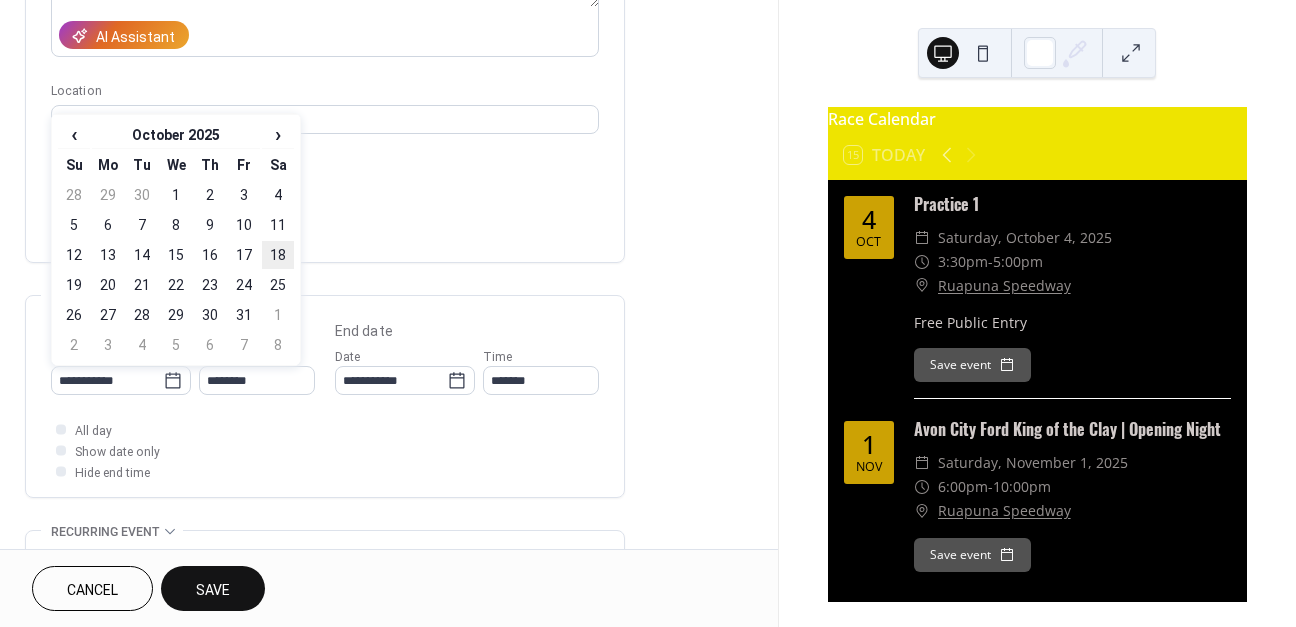 click on "18" at bounding box center [278, 255] 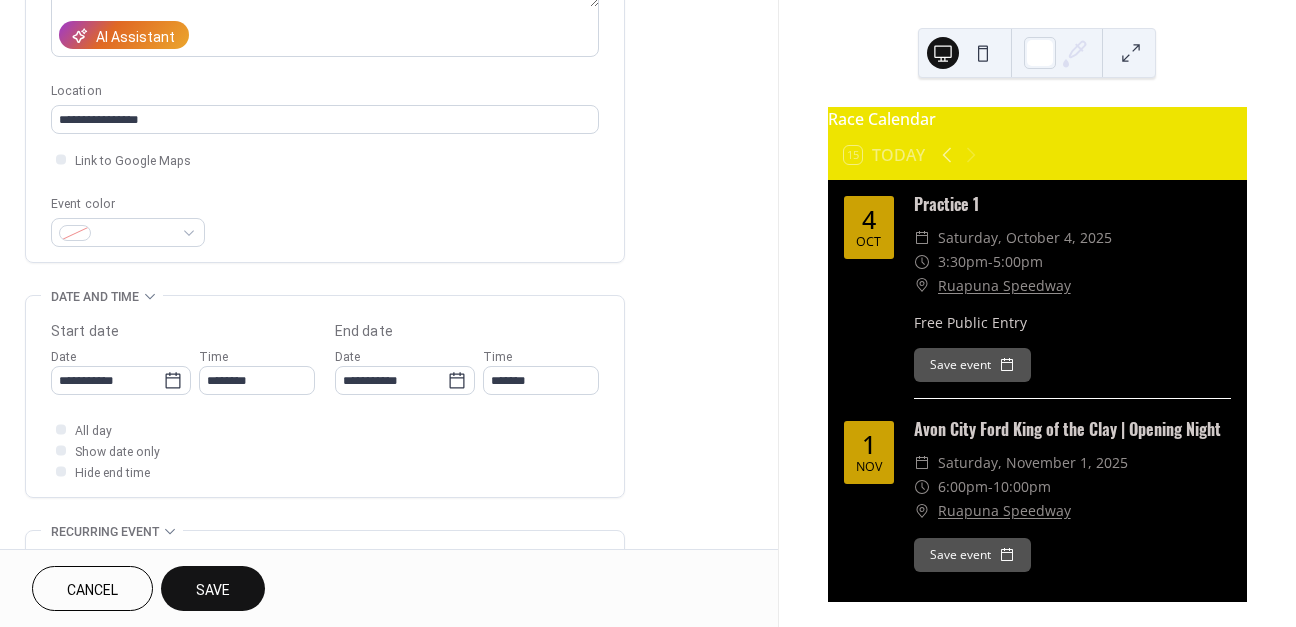 type on "**********" 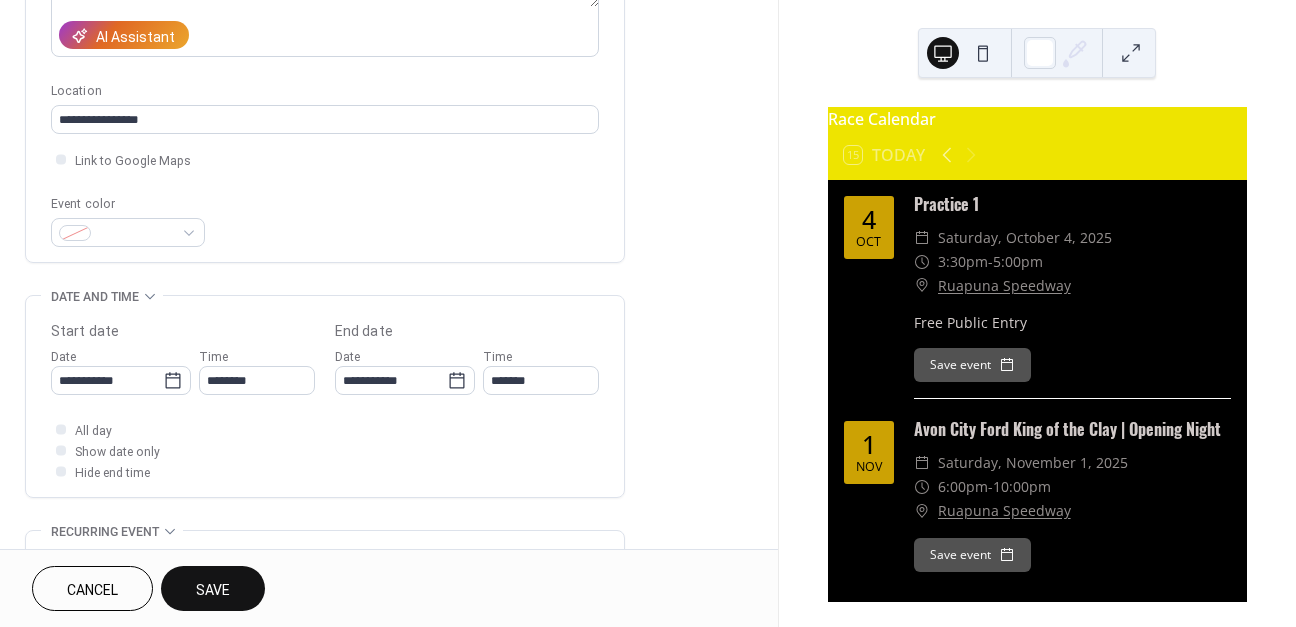 type on "**********" 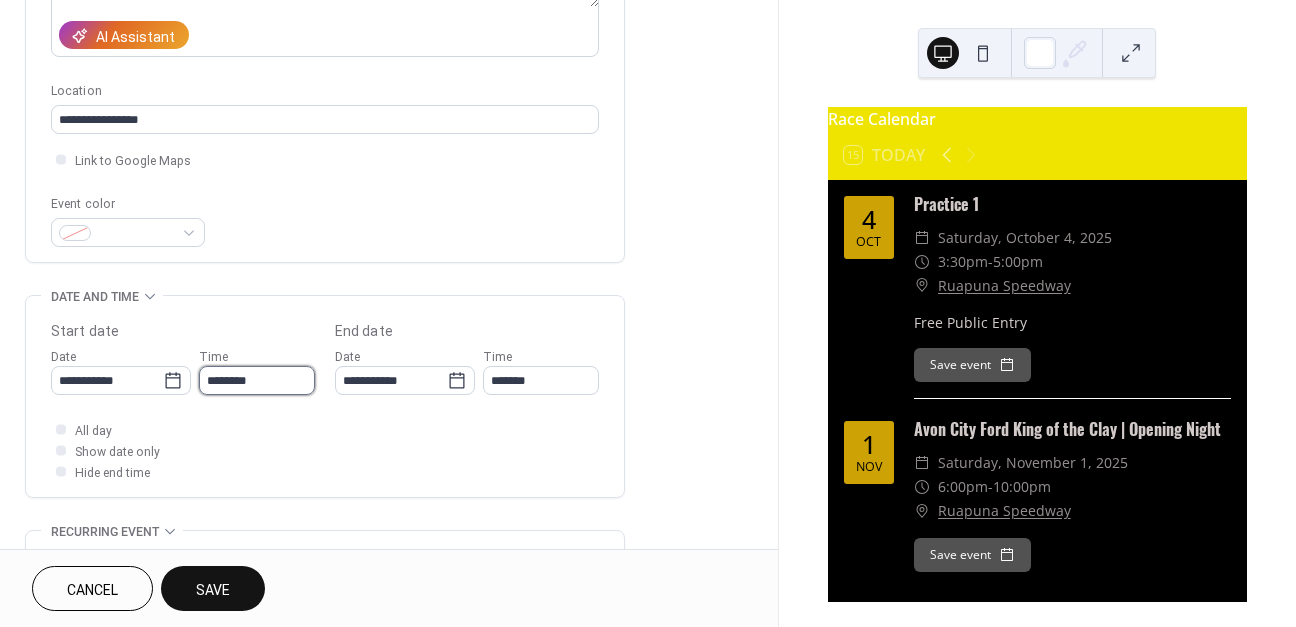 click on "********" at bounding box center (257, 380) 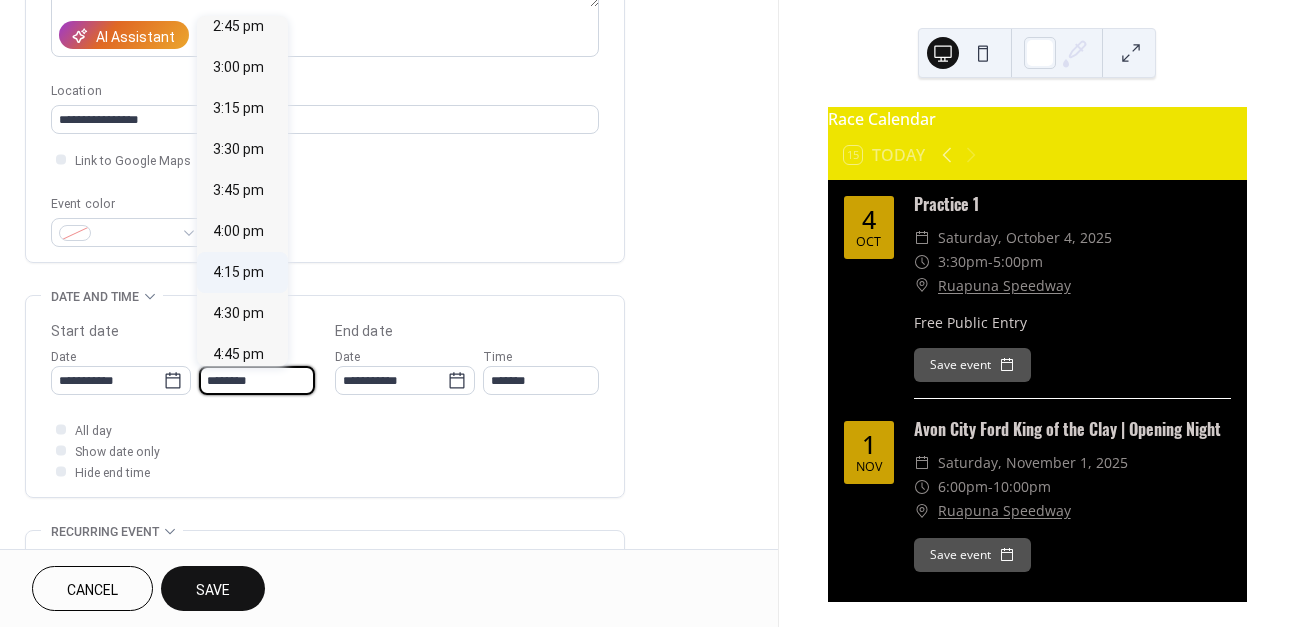 scroll, scrollTop: 2463, scrollLeft: 0, axis: vertical 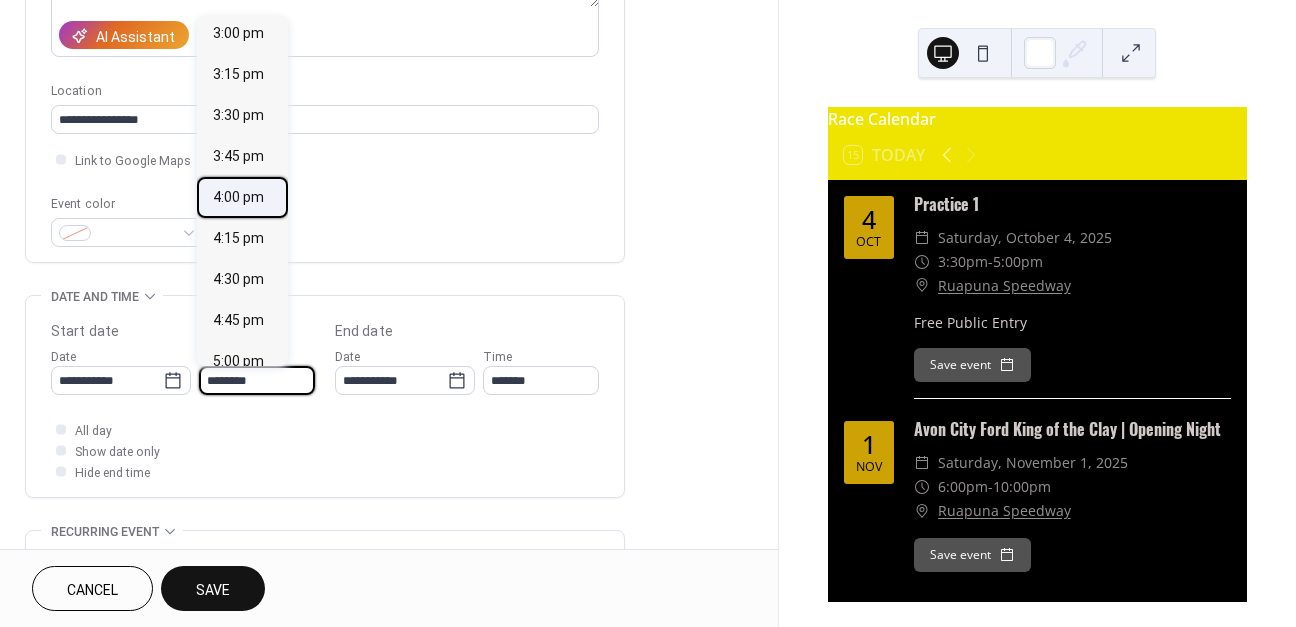 click on "4:00 pm" at bounding box center [238, 197] 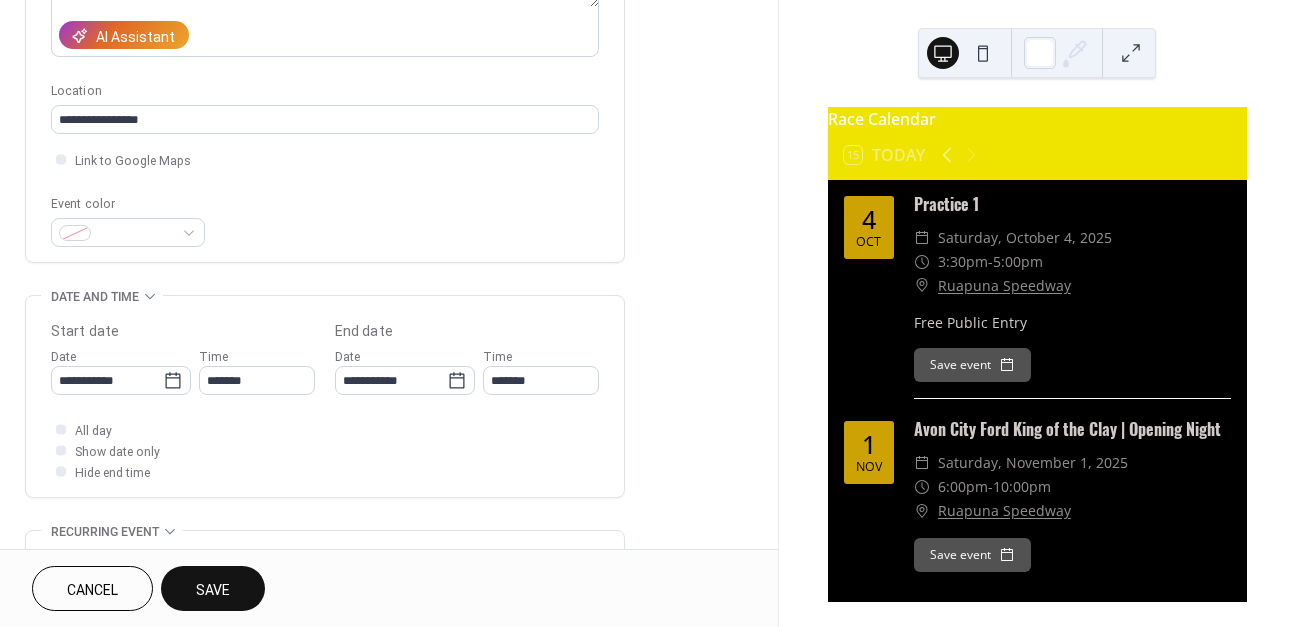type on "*******" 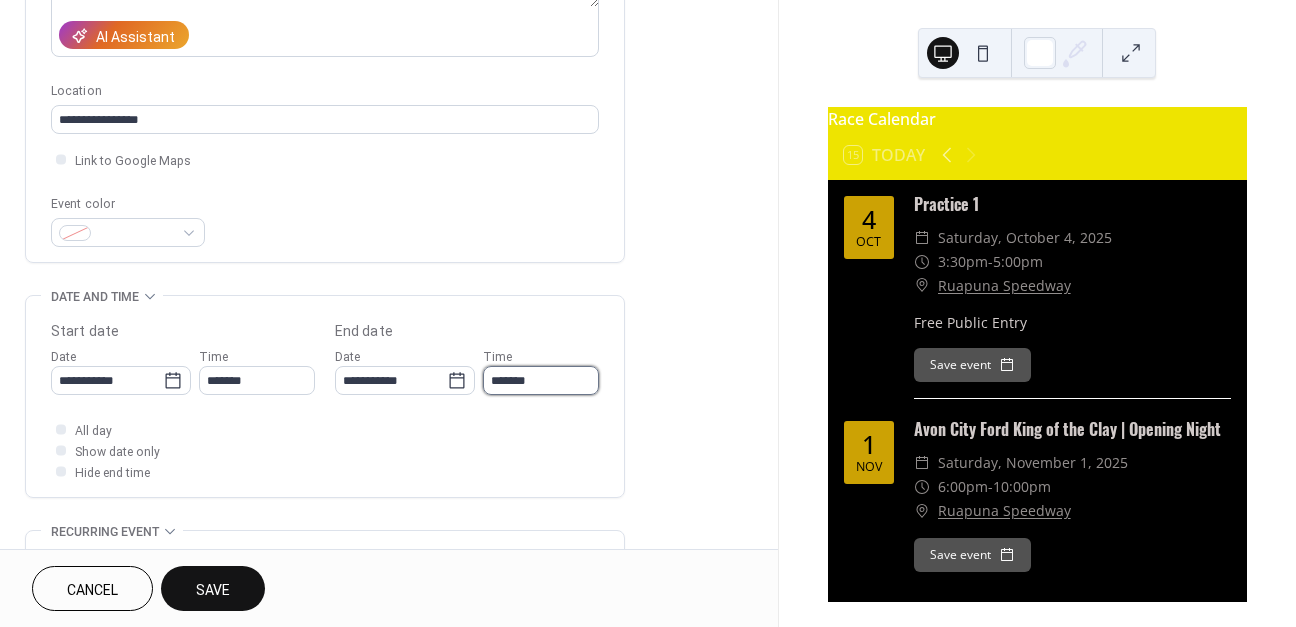 click on "*******" at bounding box center [541, 380] 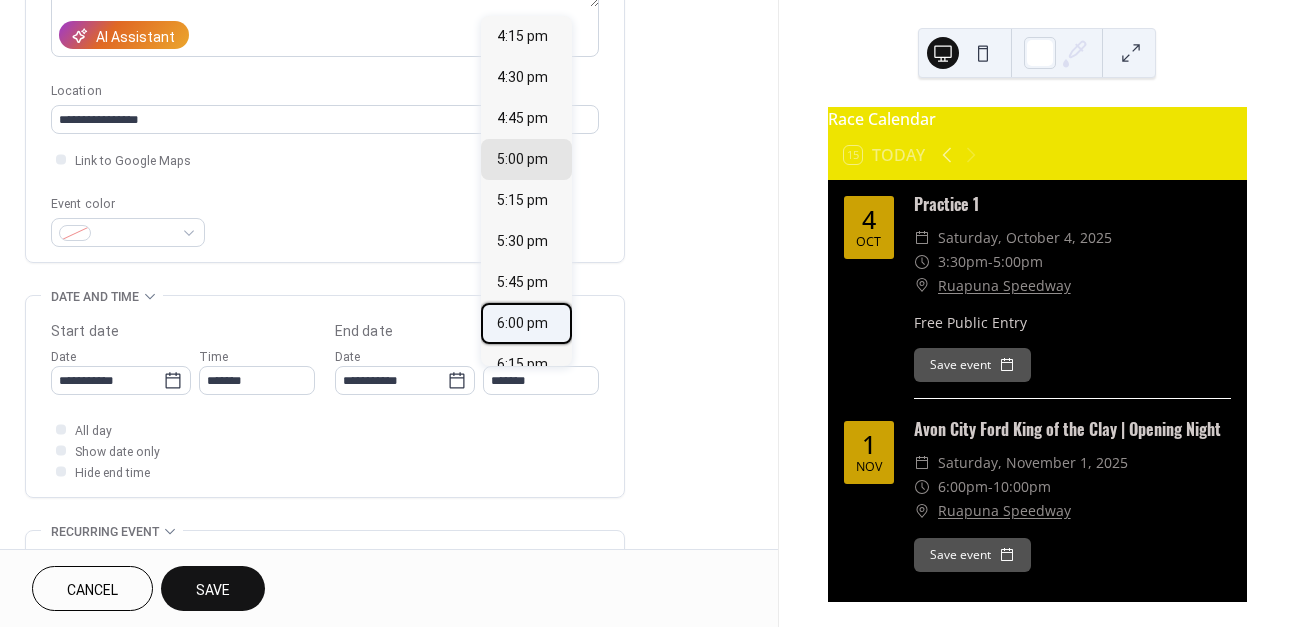 click on "6:00 pm" at bounding box center (522, 323) 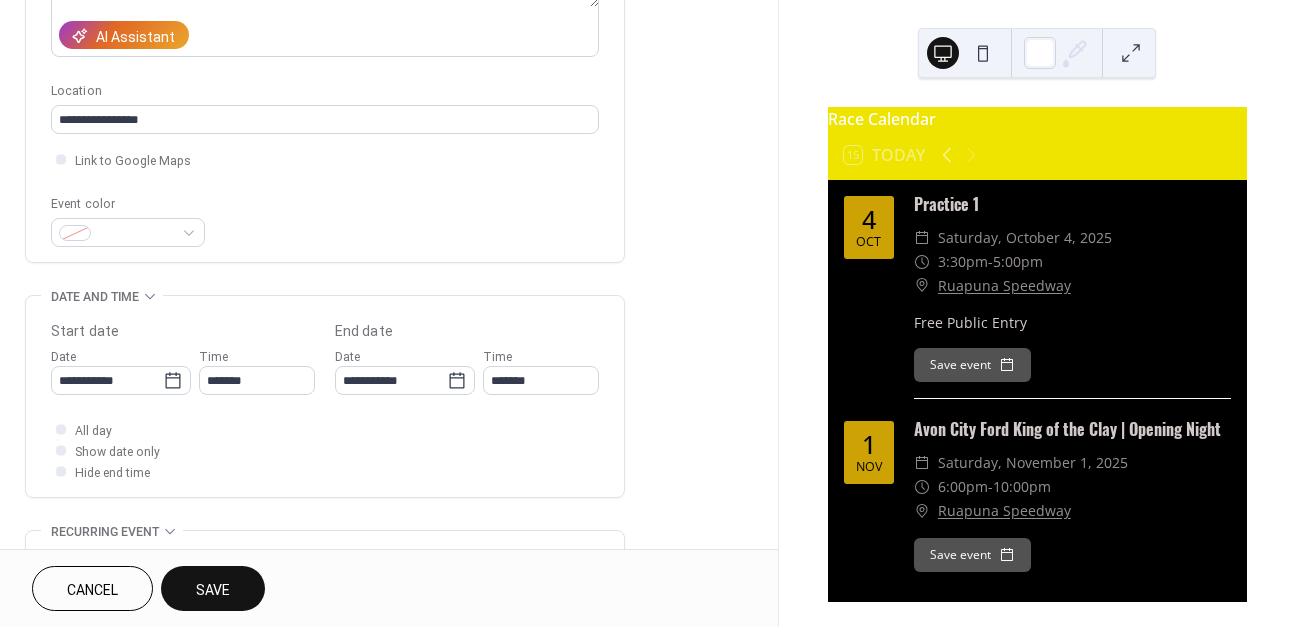 type on "*******" 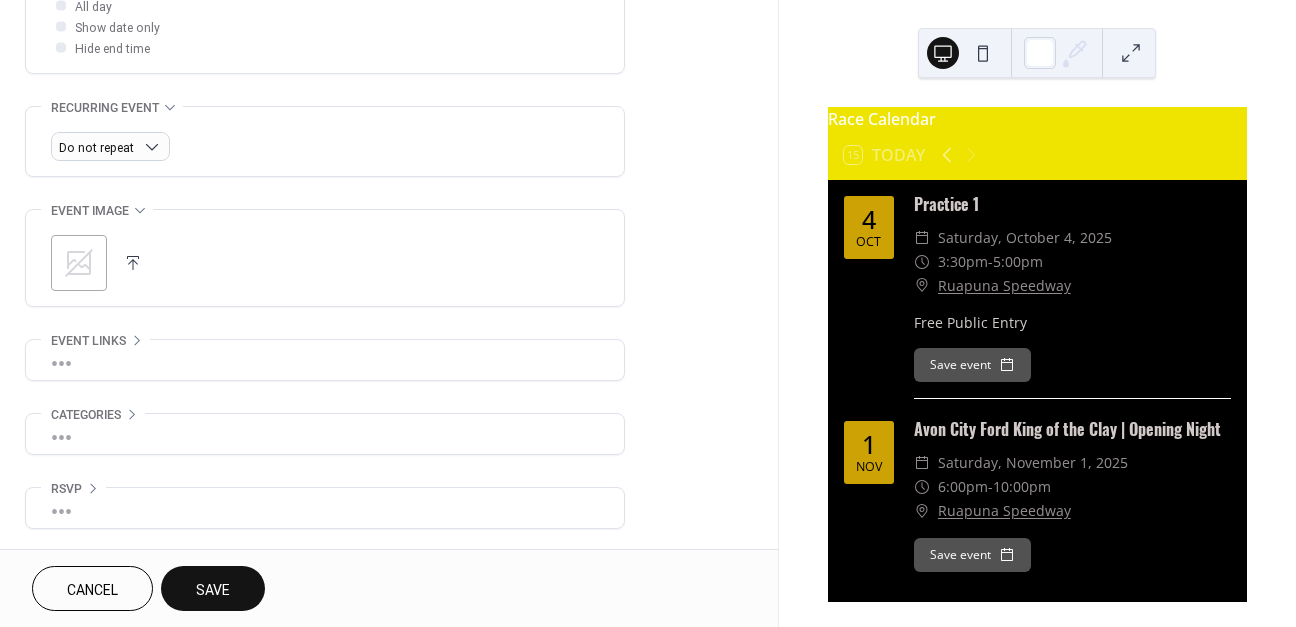 scroll, scrollTop: 780, scrollLeft: 0, axis: vertical 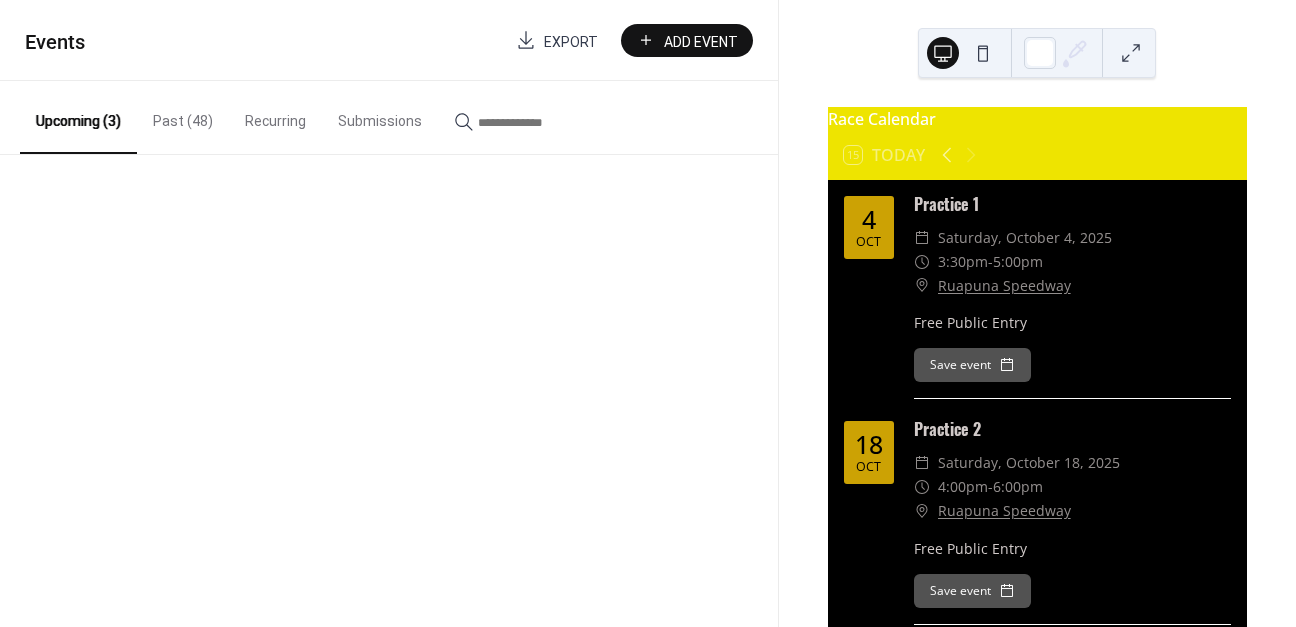 click on "Add Event" at bounding box center [701, 41] 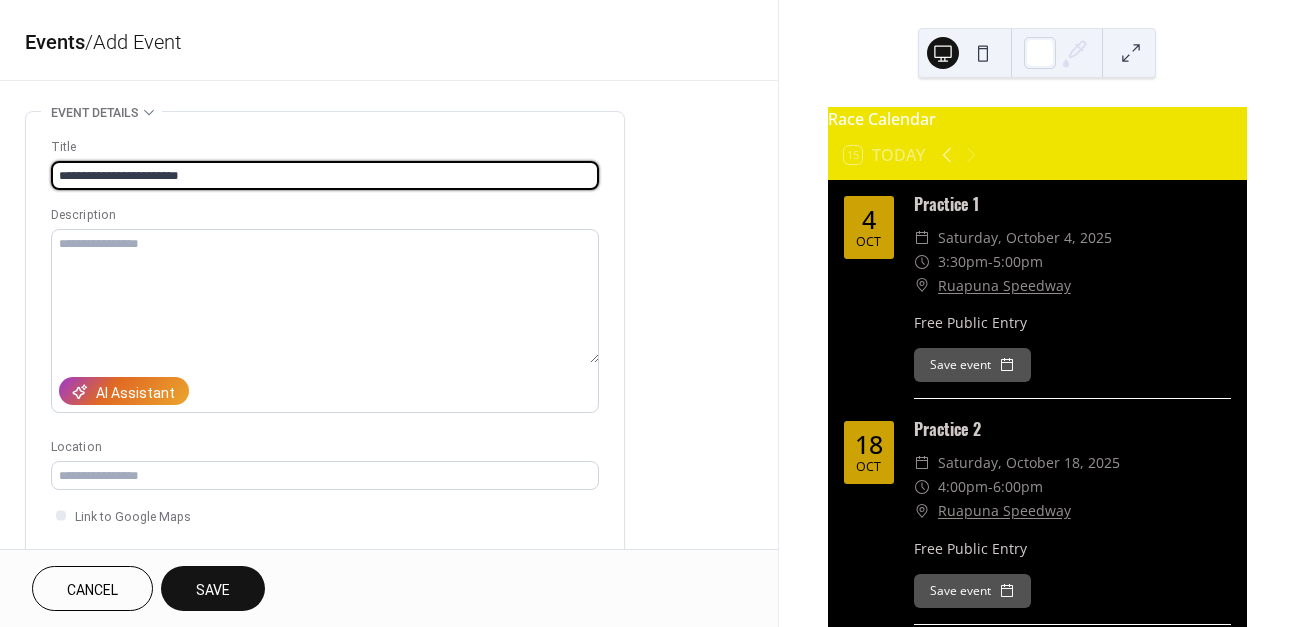 scroll, scrollTop: 174, scrollLeft: 0, axis: vertical 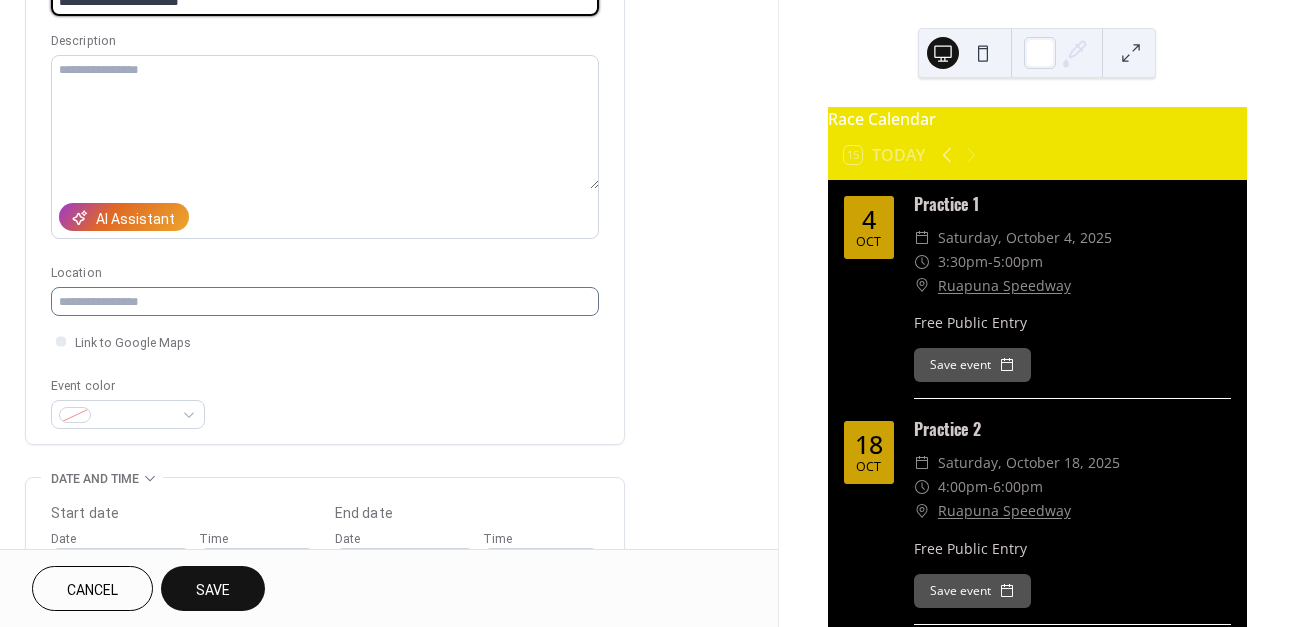 type on "**********" 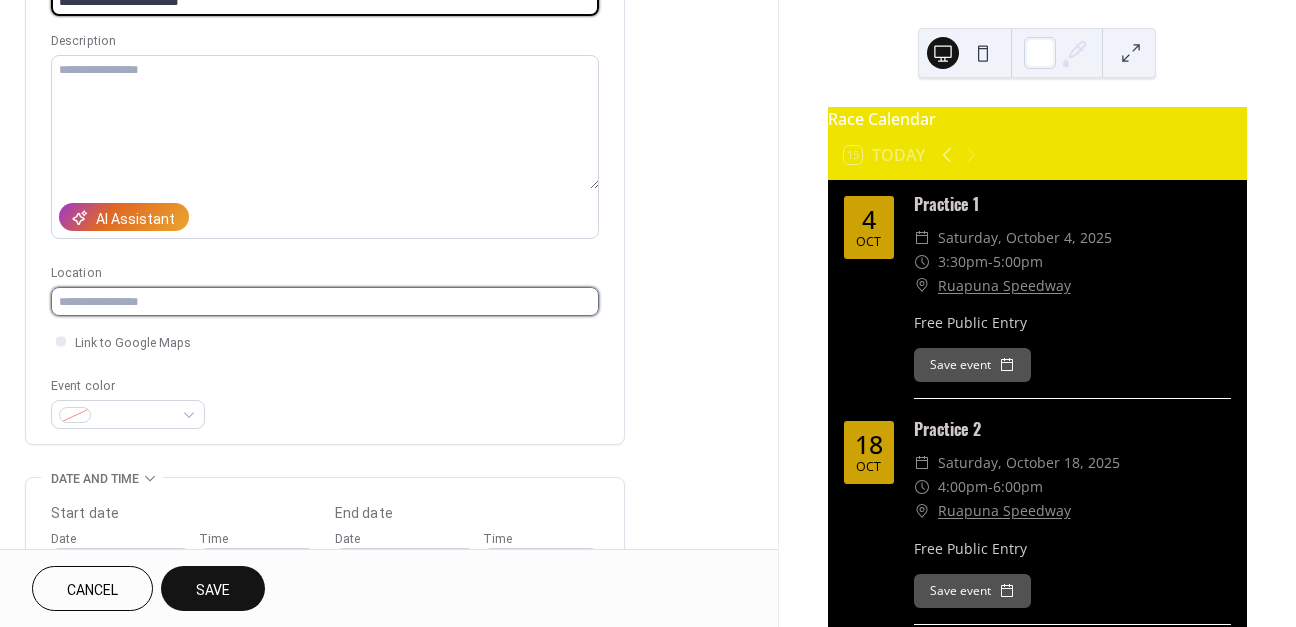 click at bounding box center [325, 301] 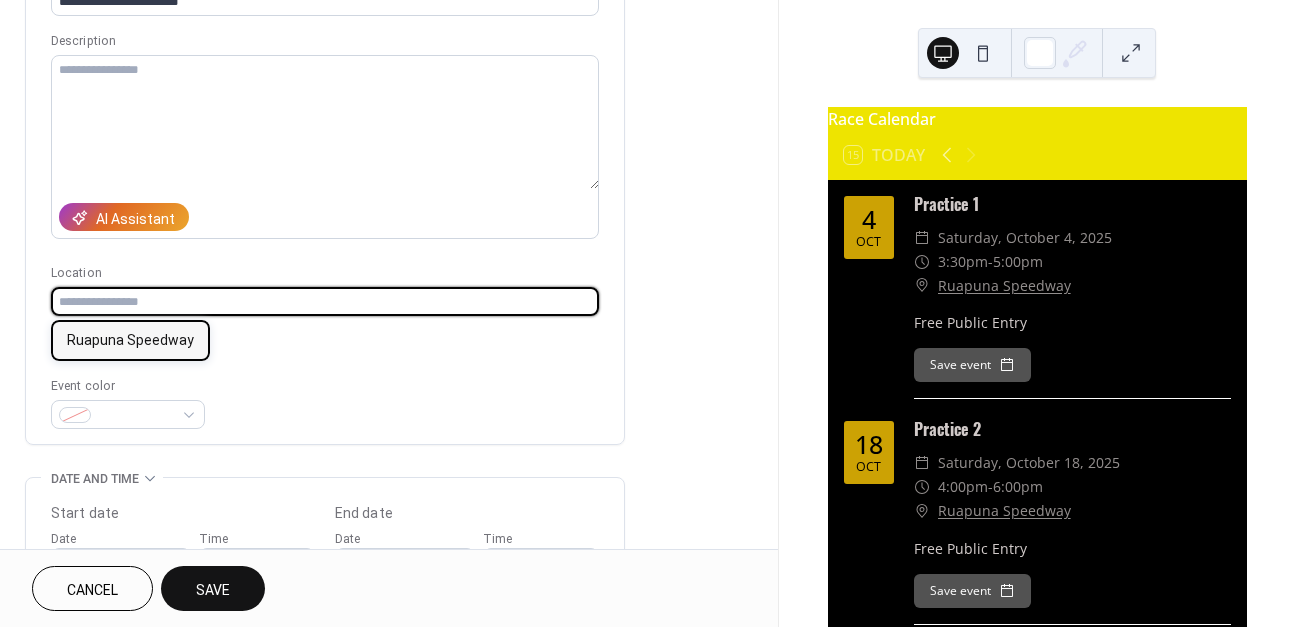 click on "Ruapuna Speedway" at bounding box center (130, 340) 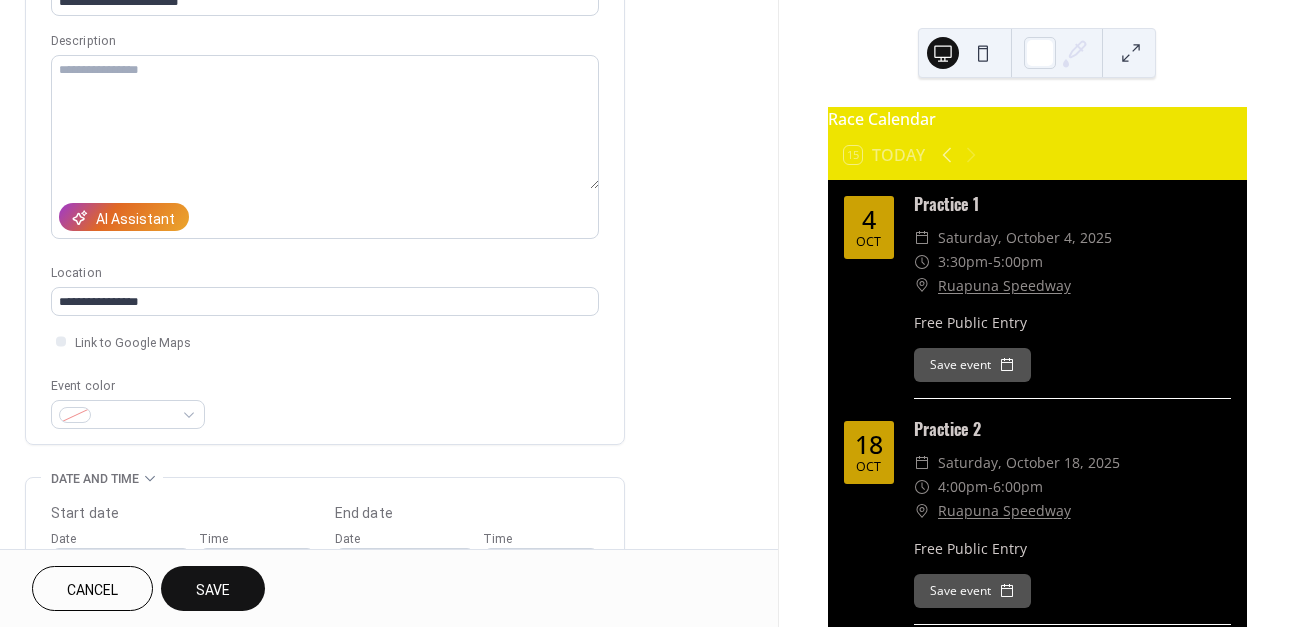 type on "**********" 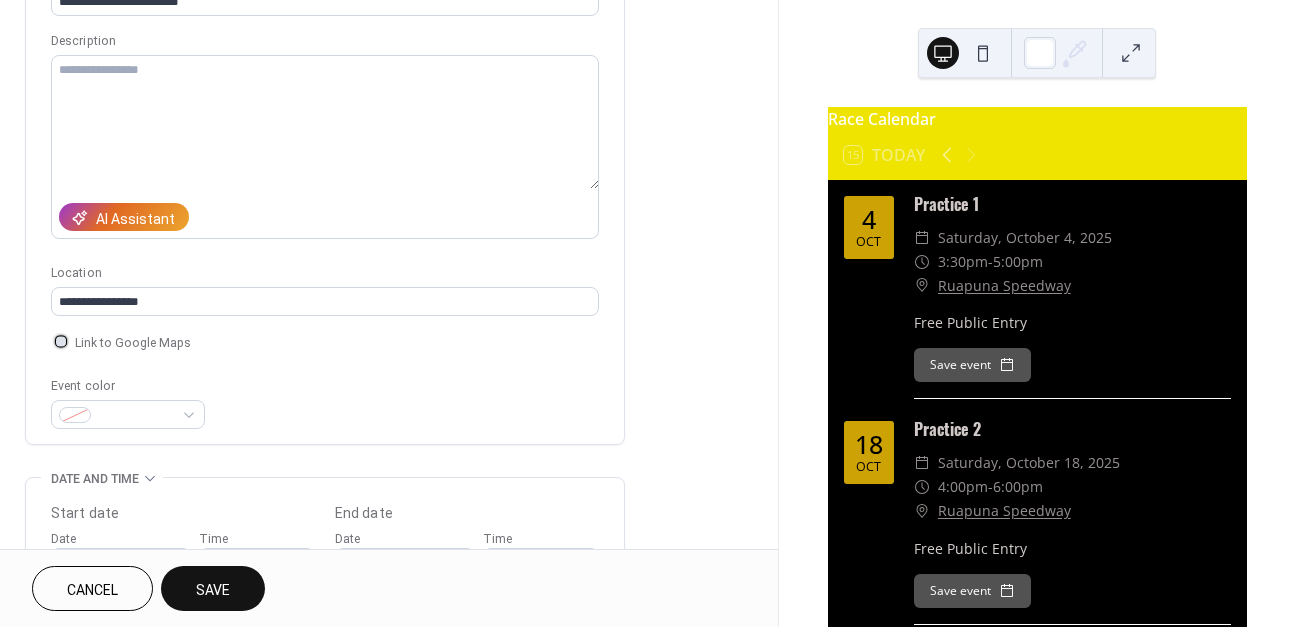 click on "Link to Google Maps" at bounding box center [133, 343] 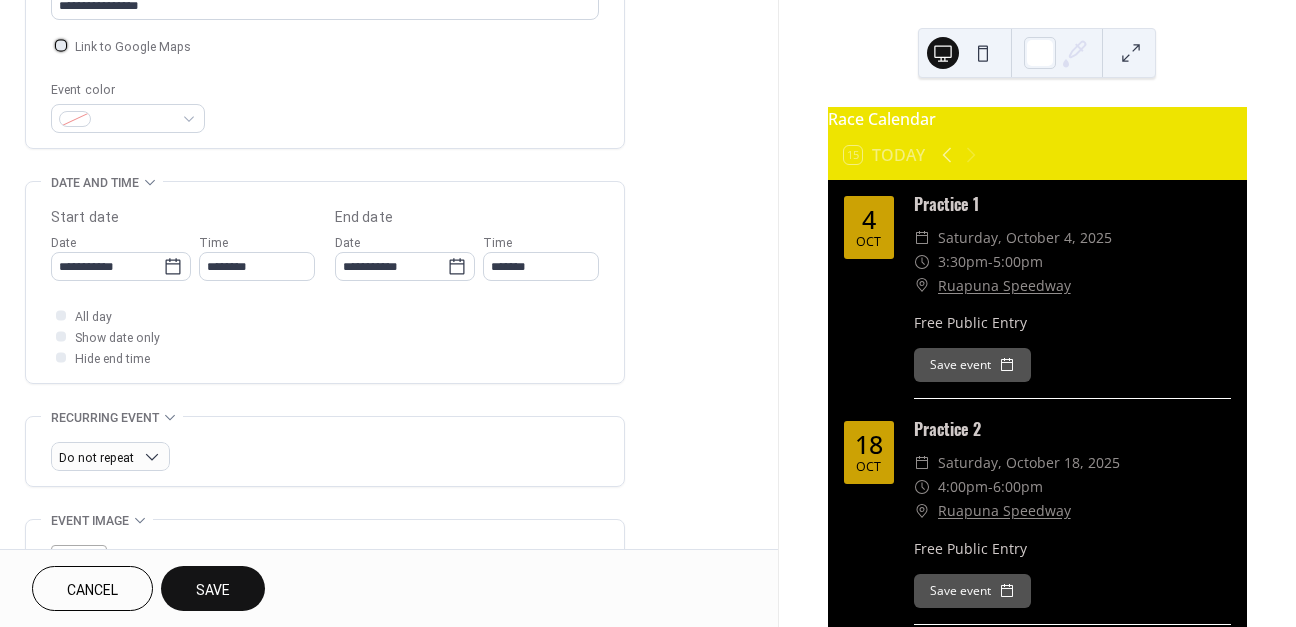 scroll, scrollTop: 696, scrollLeft: 0, axis: vertical 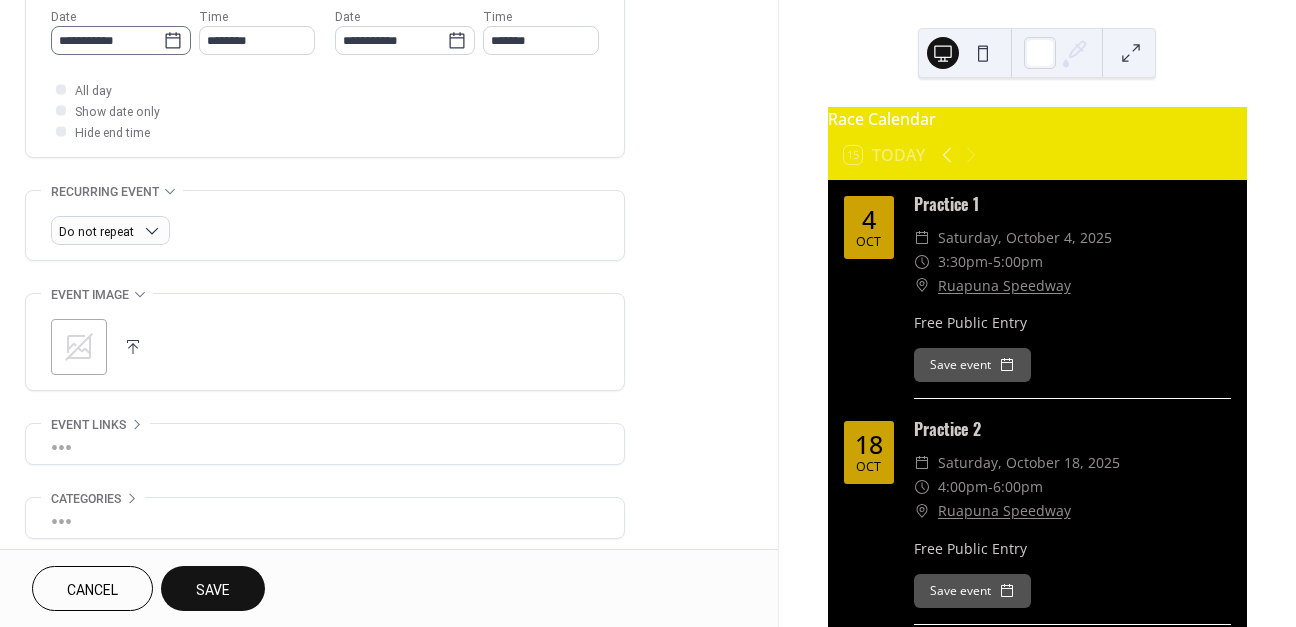 click 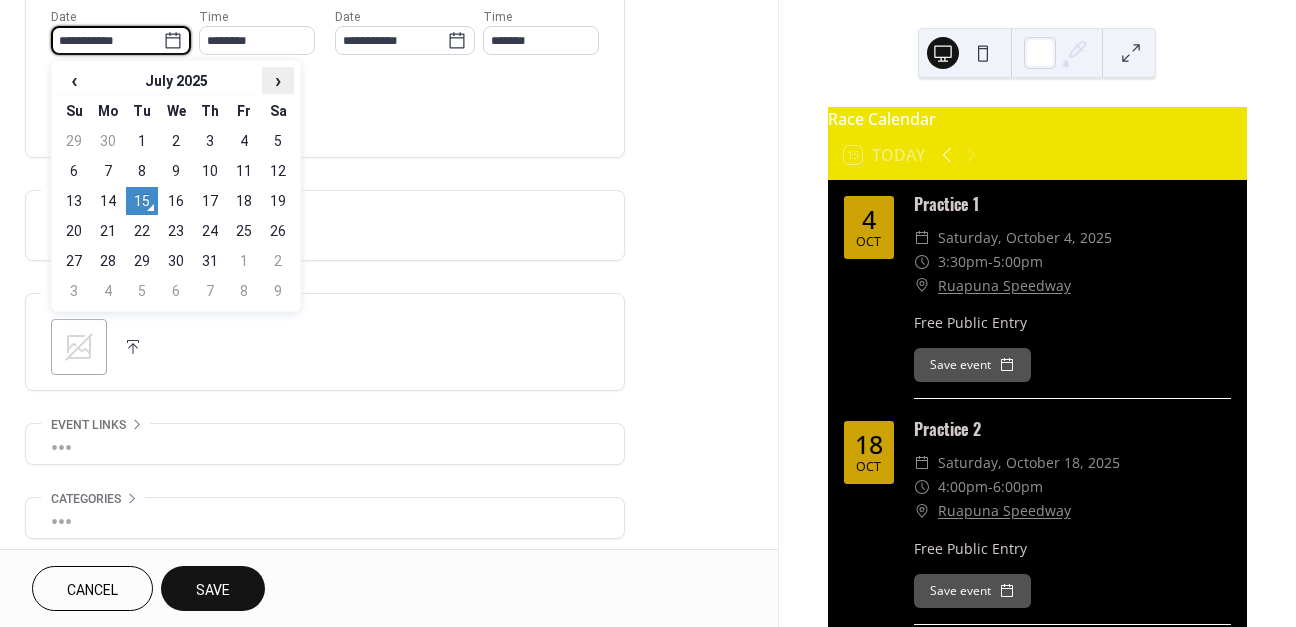 click on "›" at bounding box center (278, 80) 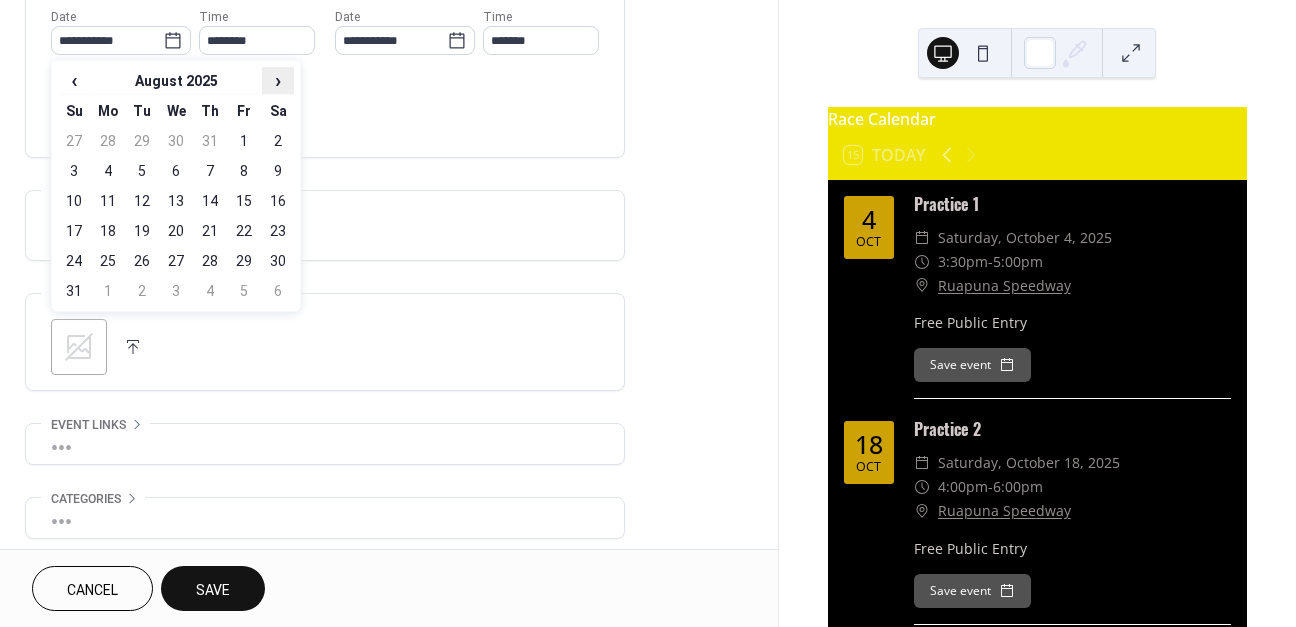 click on "›" at bounding box center [278, 80] 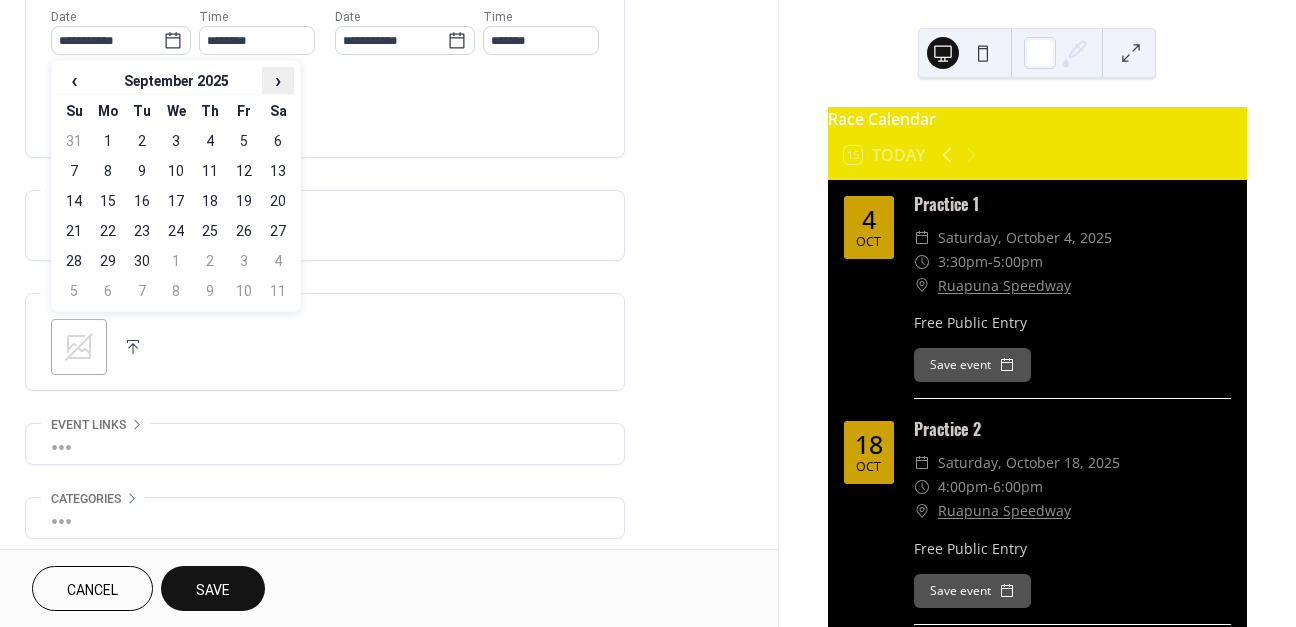 click on "›" at bounding box center (278, 80) 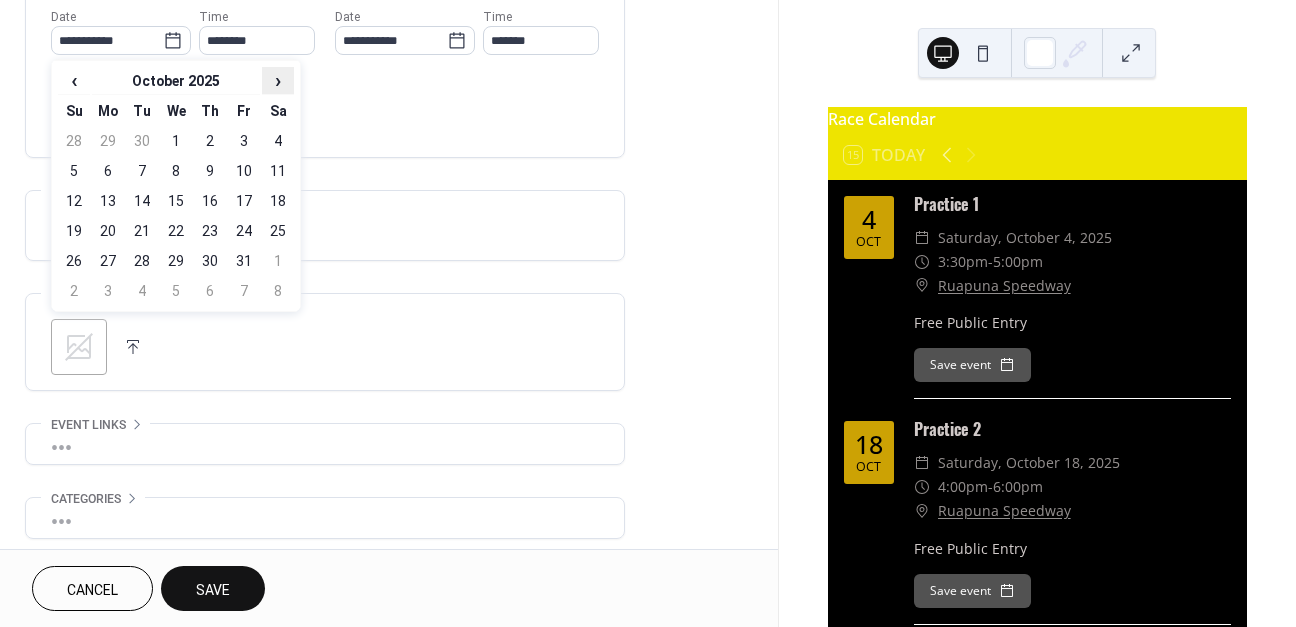 click on "›" at bounding box center (278, 80) 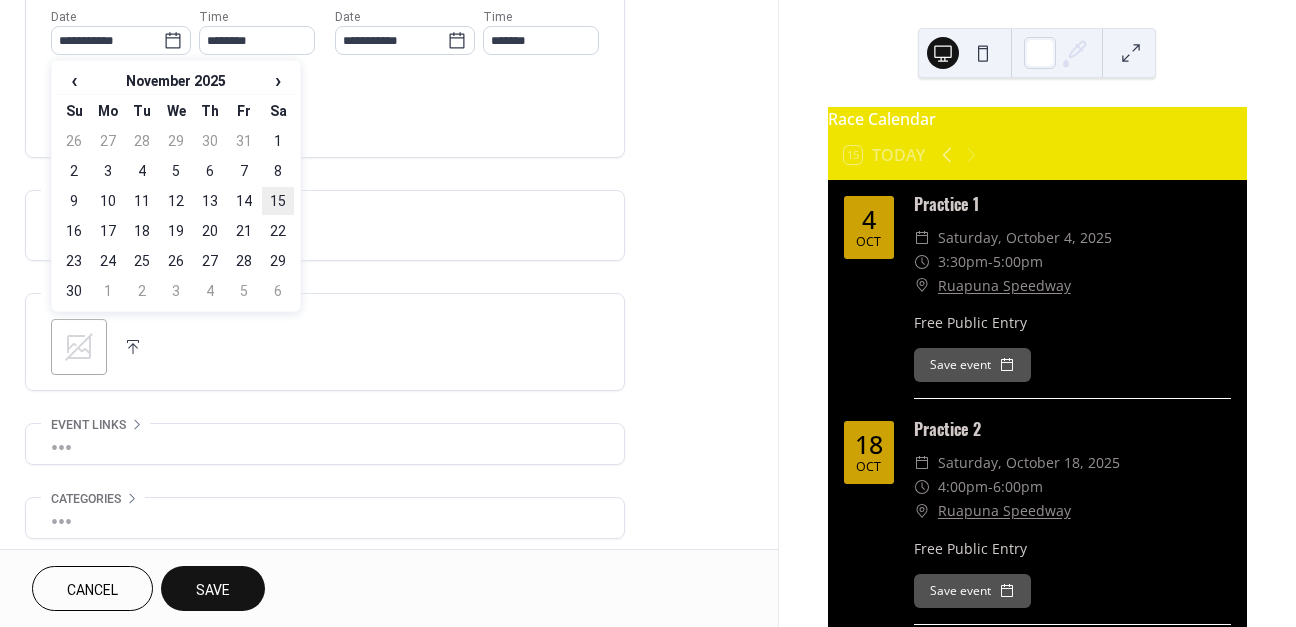 click on "15" at bounding box center (278, 201) 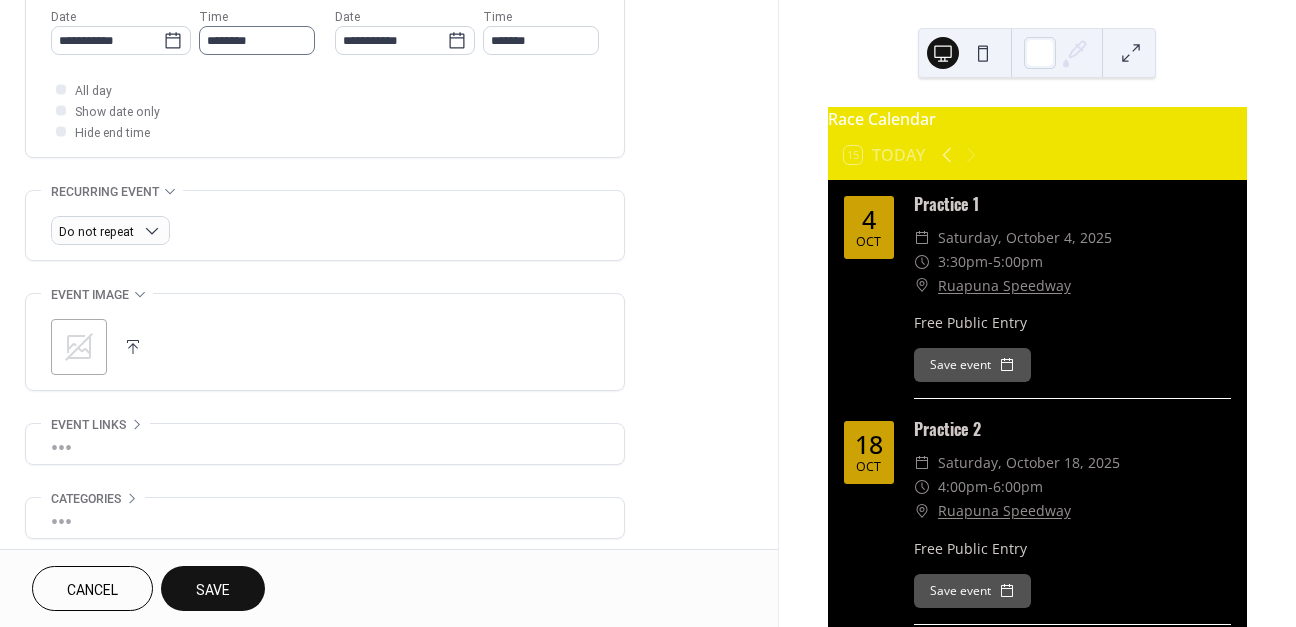 type on "**********" 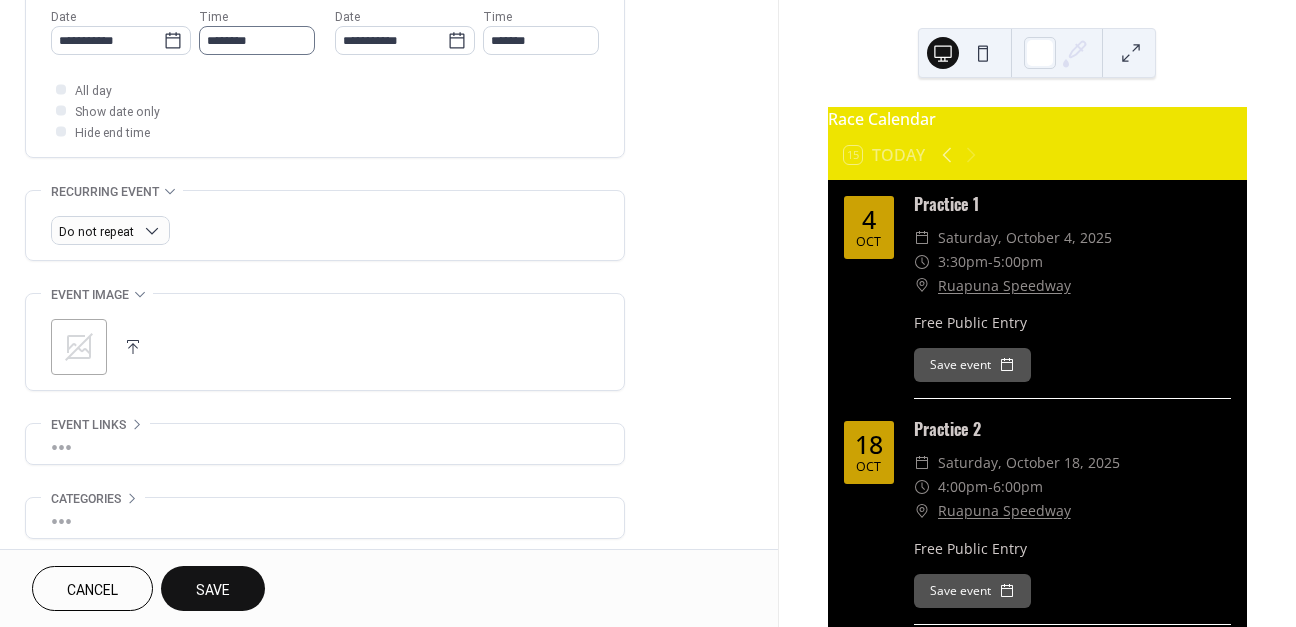 type on "**********" 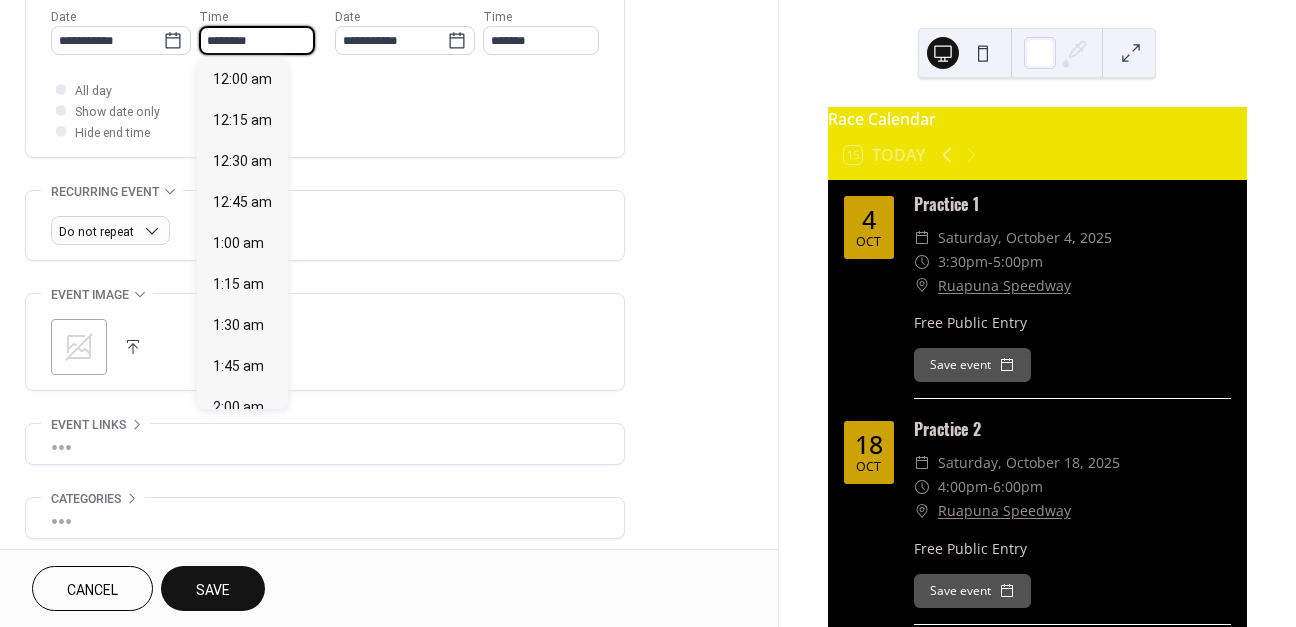 click on "********" at bounding box center [257, 40] 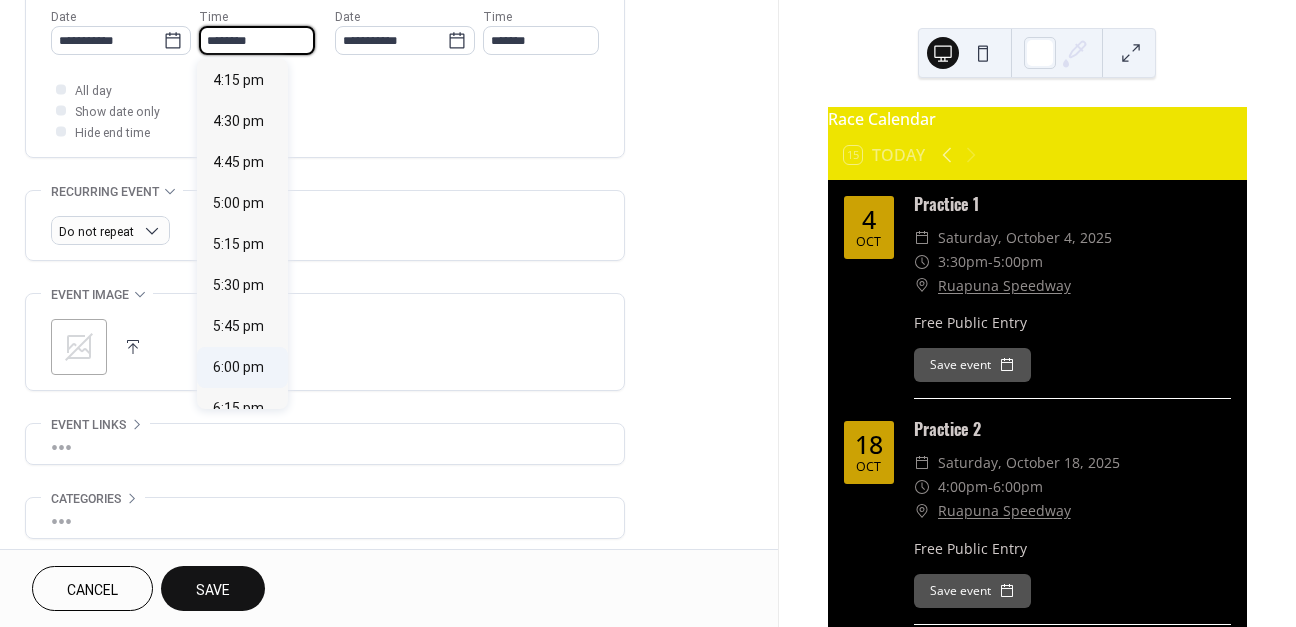 scroll, scrollTop: 2677, scrollLeft: 0, axis: vertical 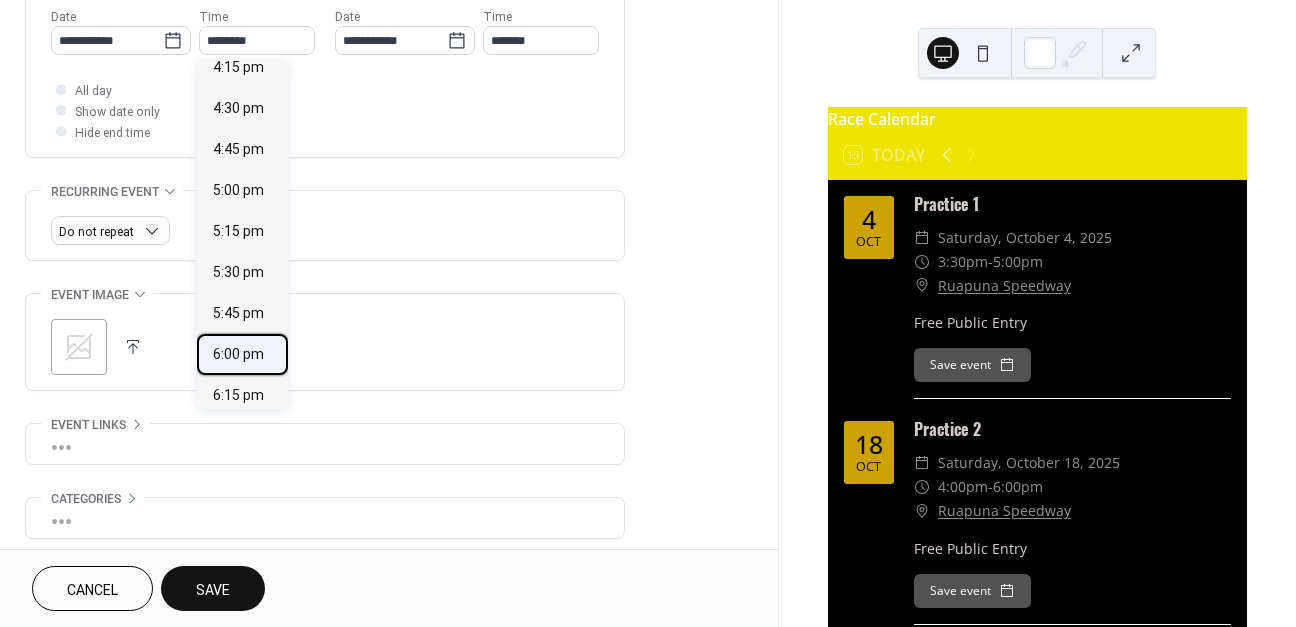 click on "6:00 pm" at bounding box center (238, 354) 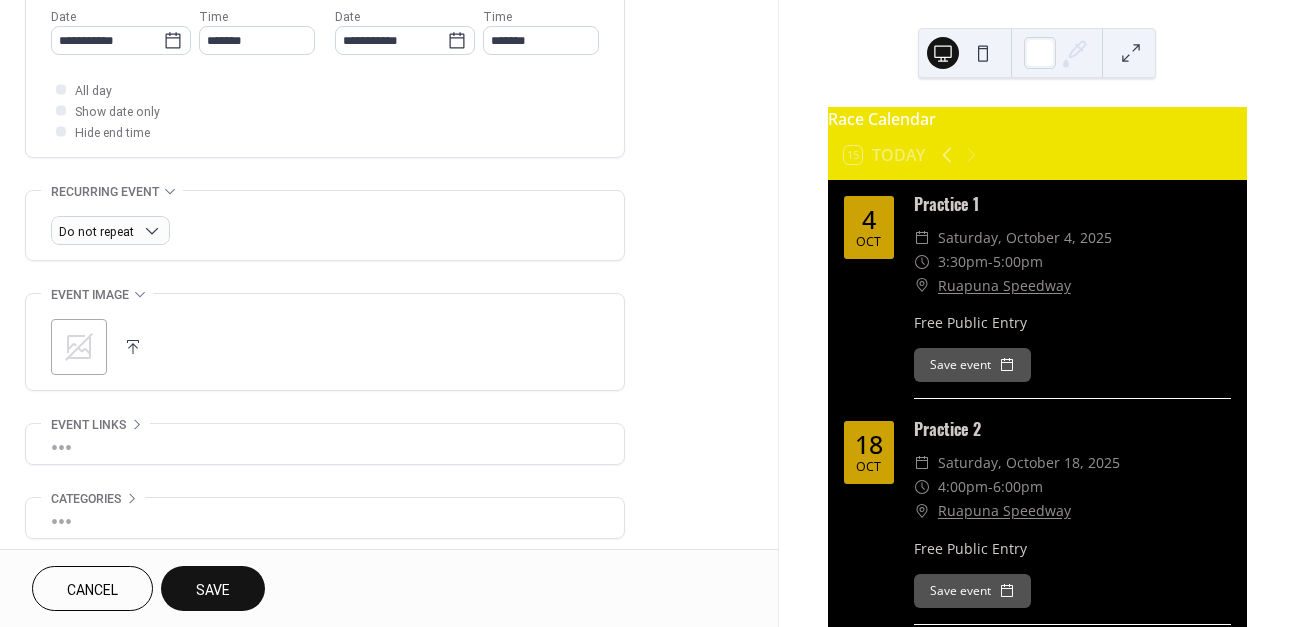 type on "*******" 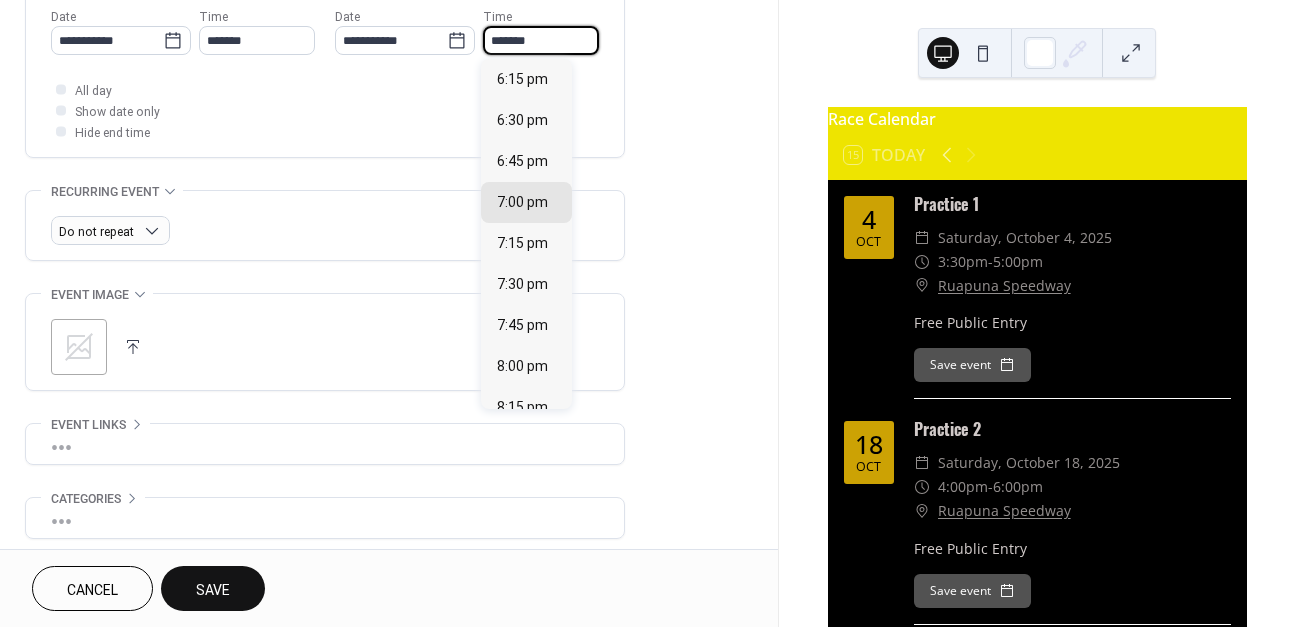 click on "*******" at bounding box center (541, 40) 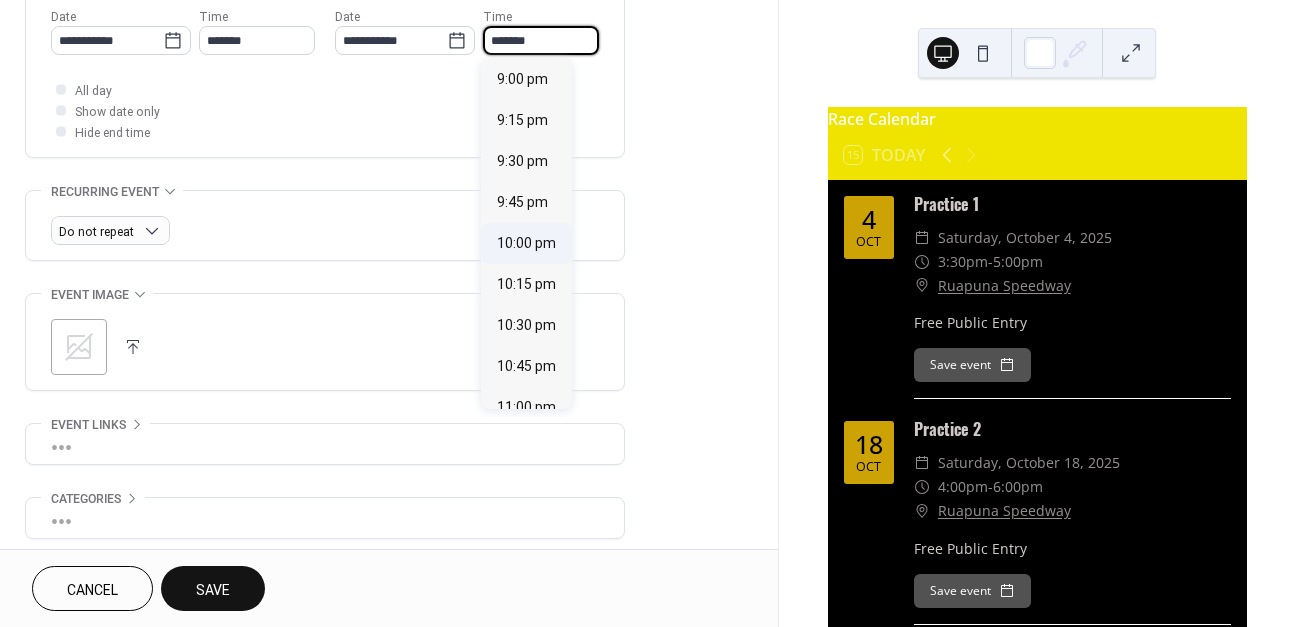 scroll, scrollTop: 478, scrollLeft: 0, axis: vertical 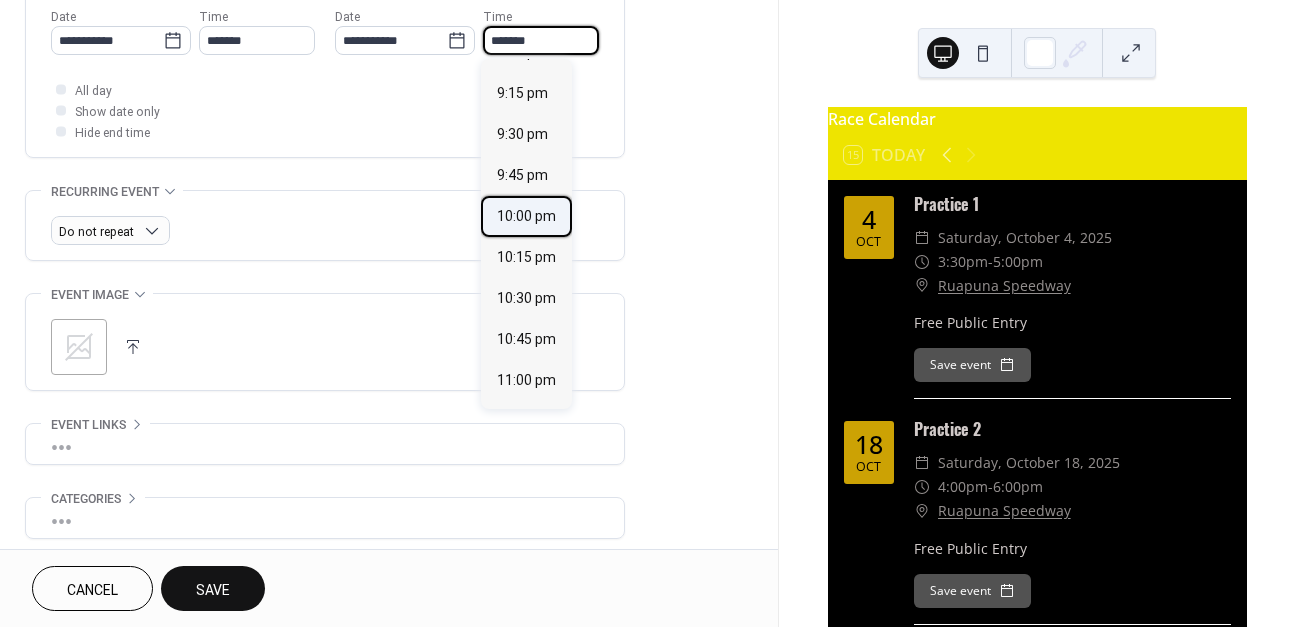 click on "10:00 pm" at bounding box center (526, 216) 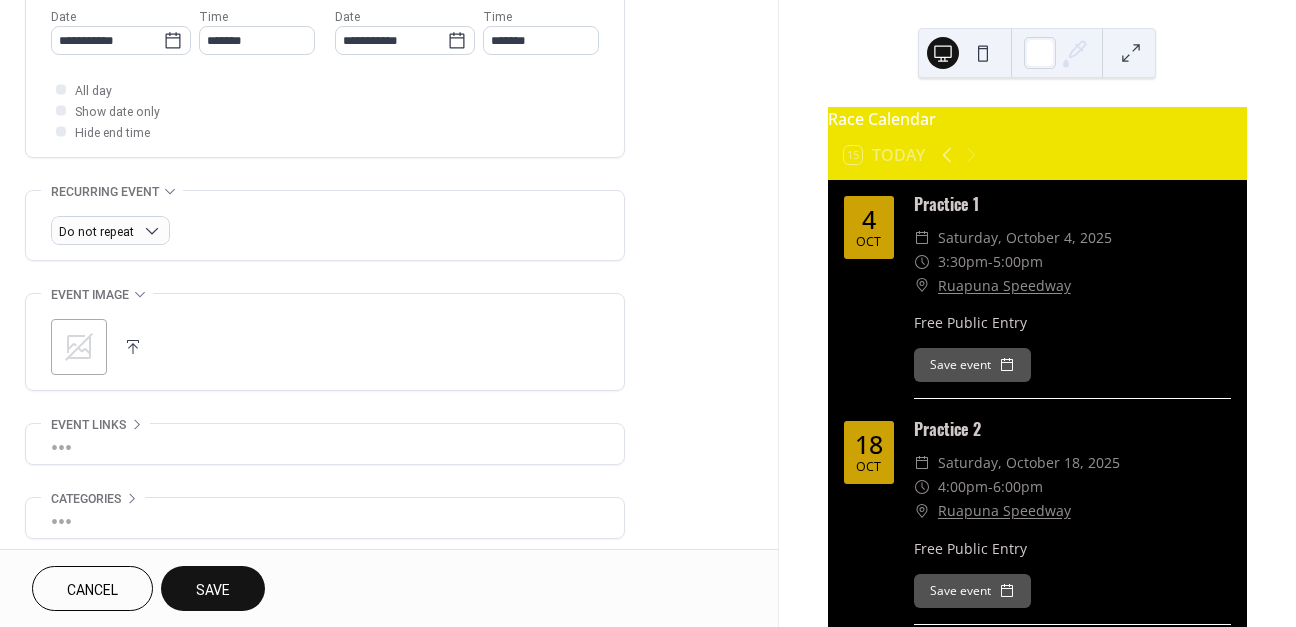 type on "********" 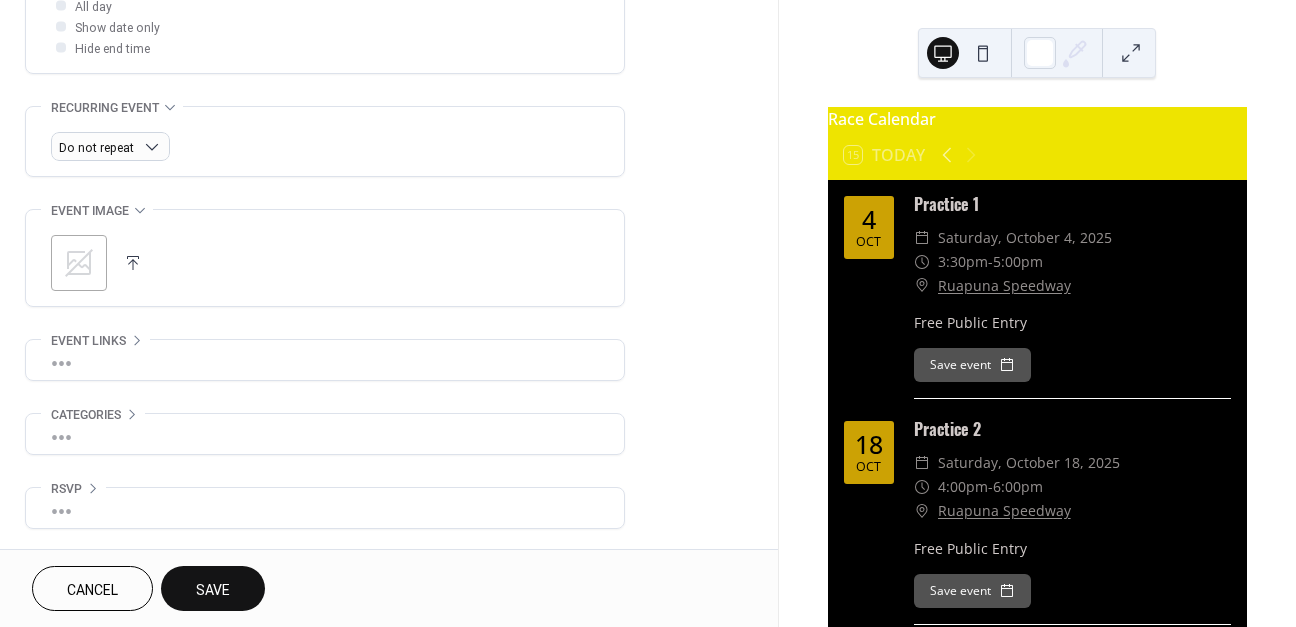 scroll, scrollTop: 780, scrollLeft: 0, axis: vertical 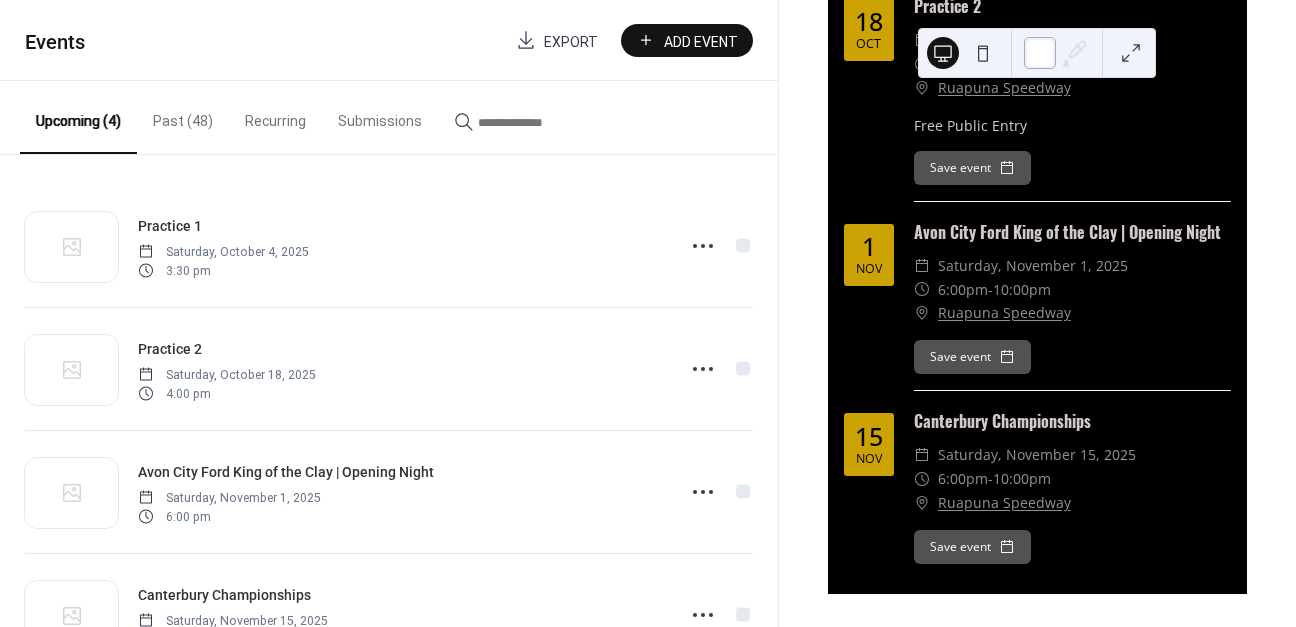 click at bounding box center [1040, 53] 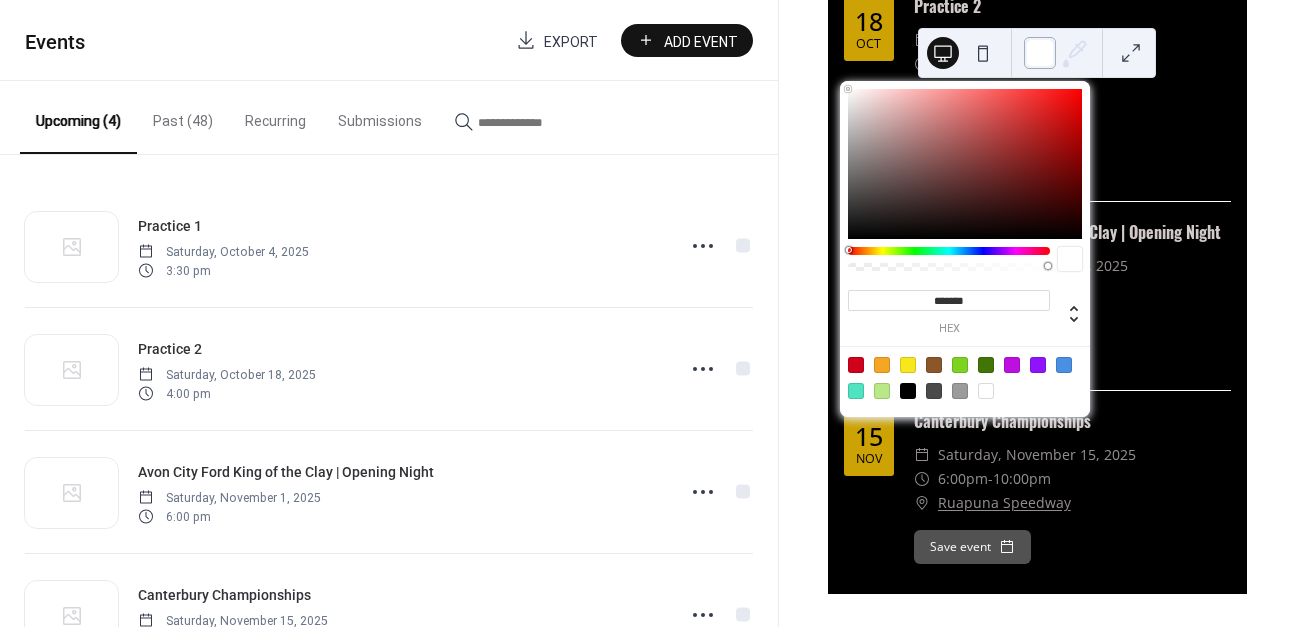 click at bounding box center [1040, 53] 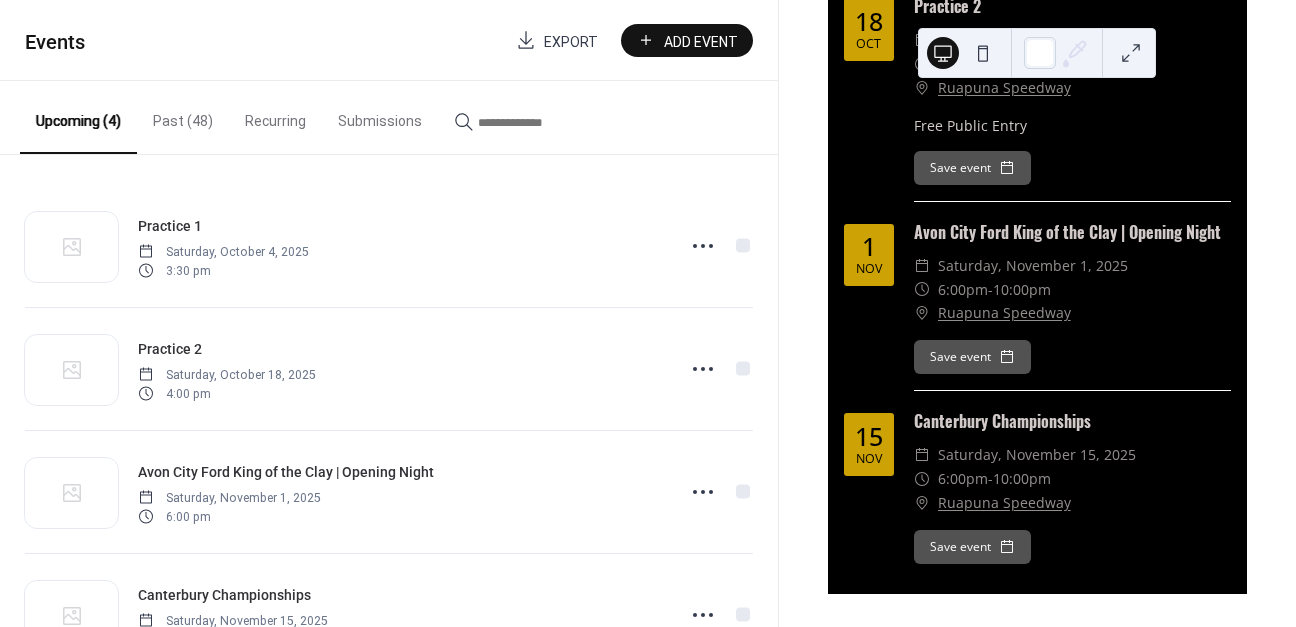 click on "Practice 2 ​ Saturday, October 18, 2025 ​ 4:00pm - 6:00pm ​ Ruapuna Speedway Free Public Entry Save event" at bounding box center (1072, 97) 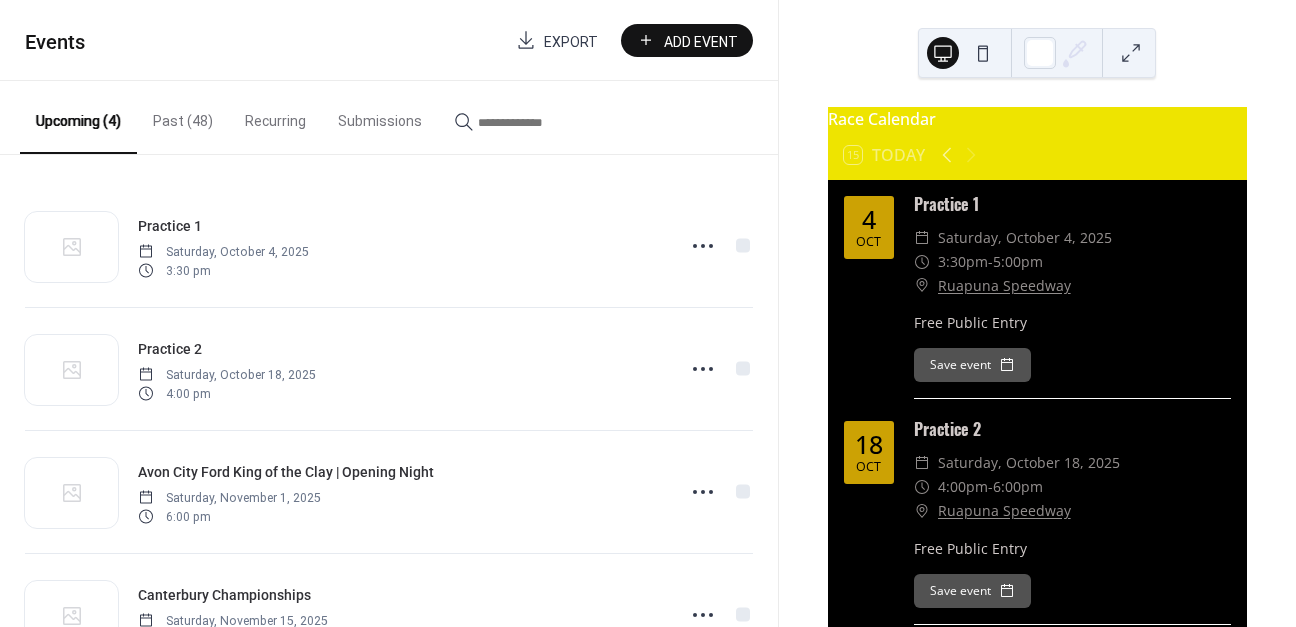 scroll, scrollTop: -3, scrollLeft: 0, axis: vertical 